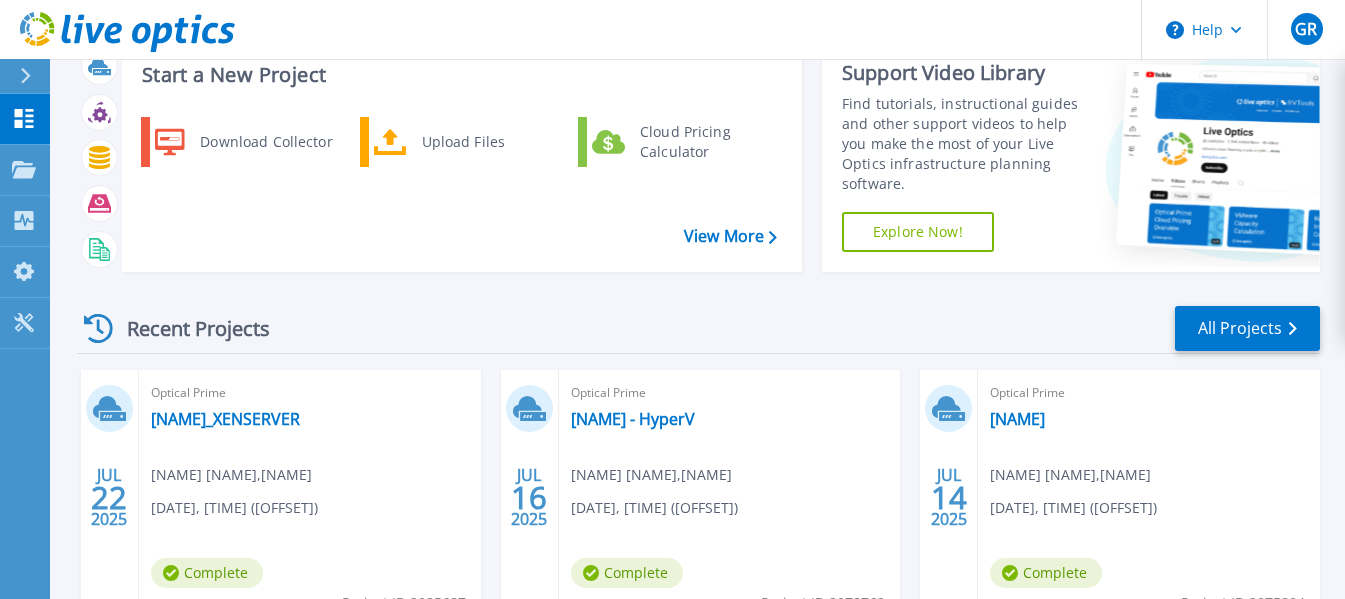 scroll, scrollTop: 100, scrollLeft: 0, axis: vertical 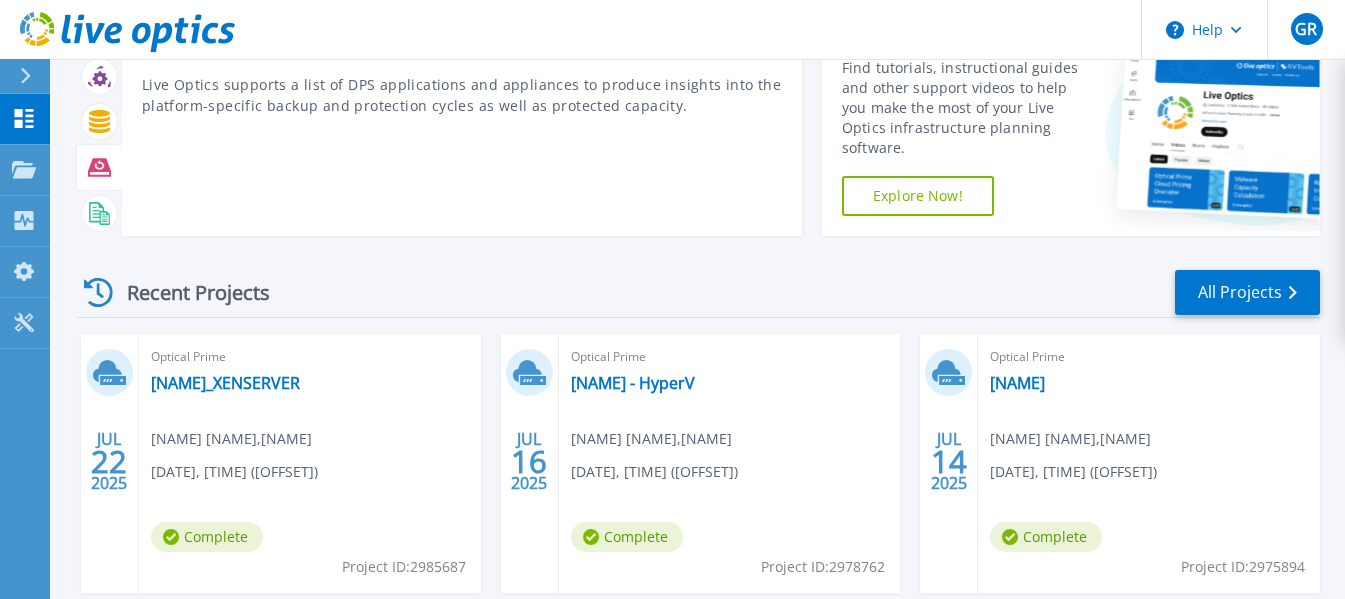 click 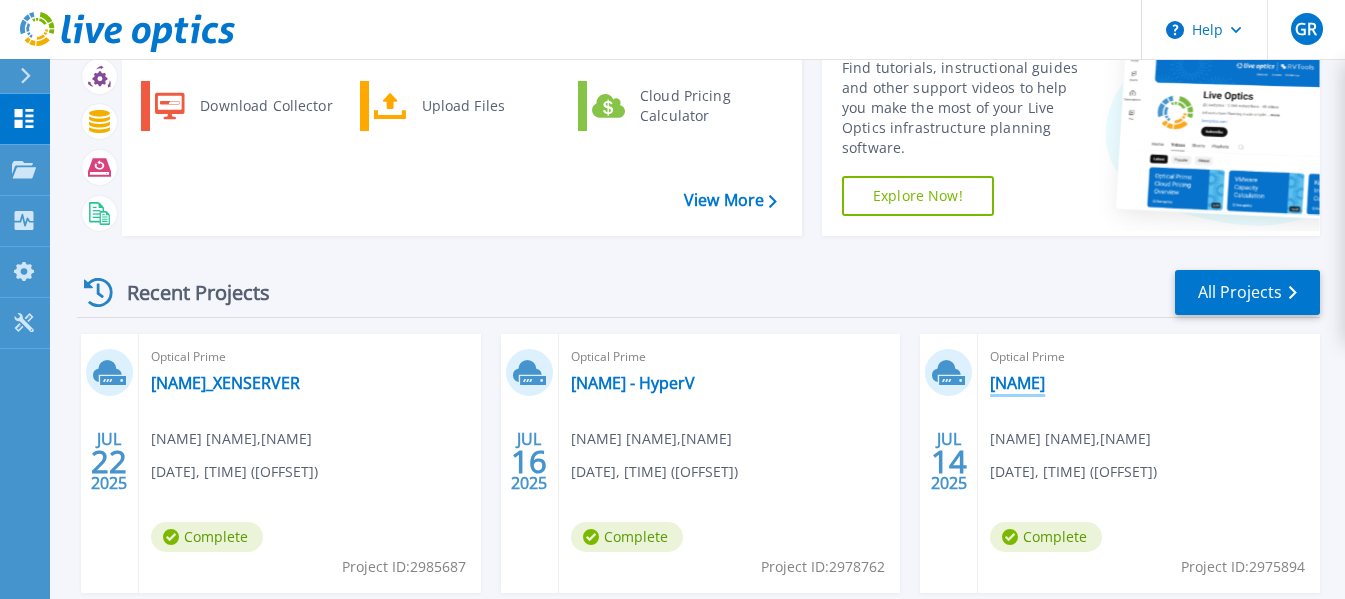 click on "[CITY]" at bounding box center (1017, 383) 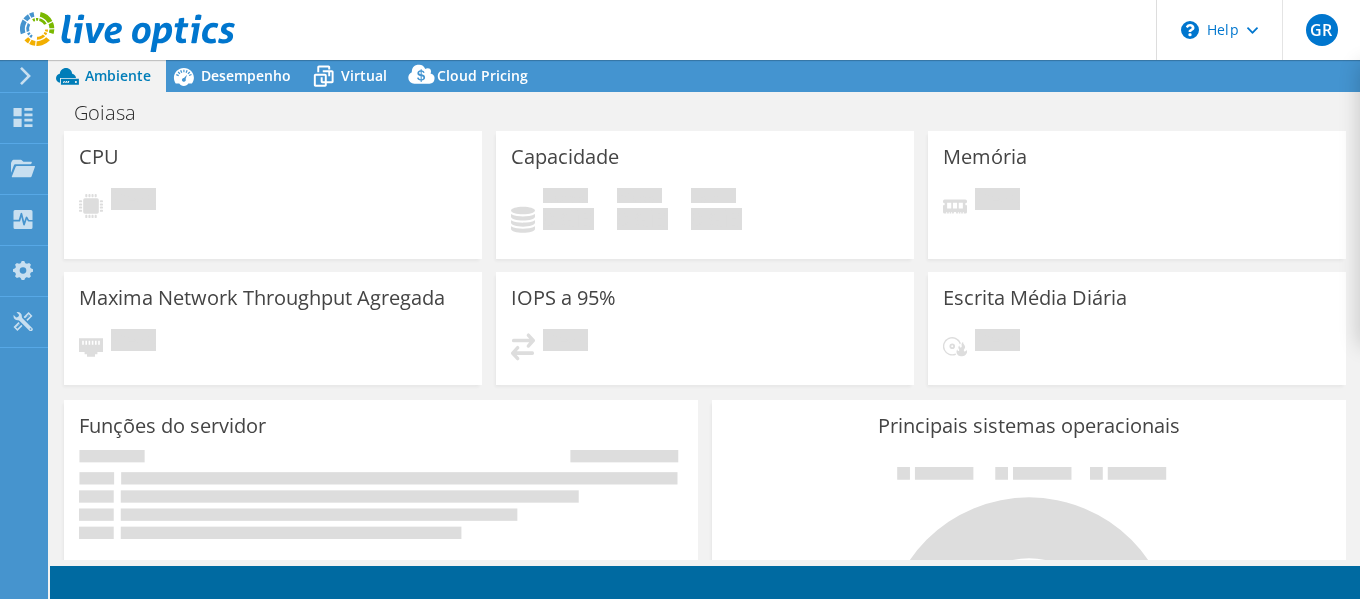 scroll, scrollTop: 0, scrollLeft: 0, axis: both 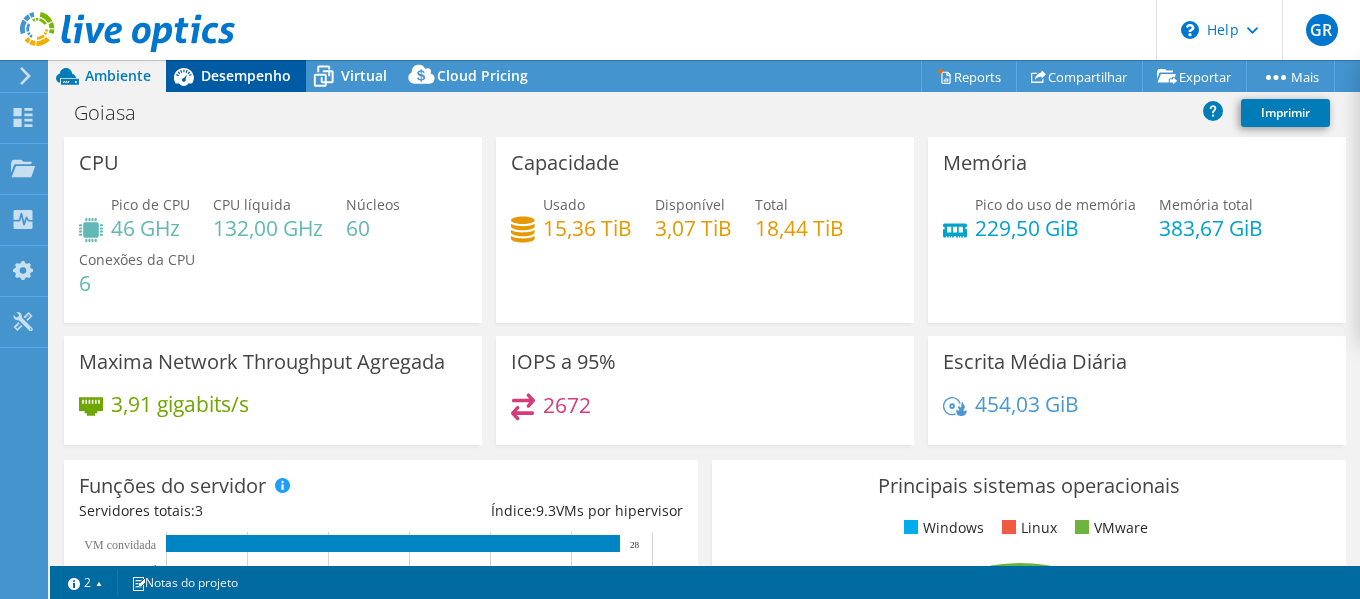 click on "Desempenho" at bounding box center (246, 75) 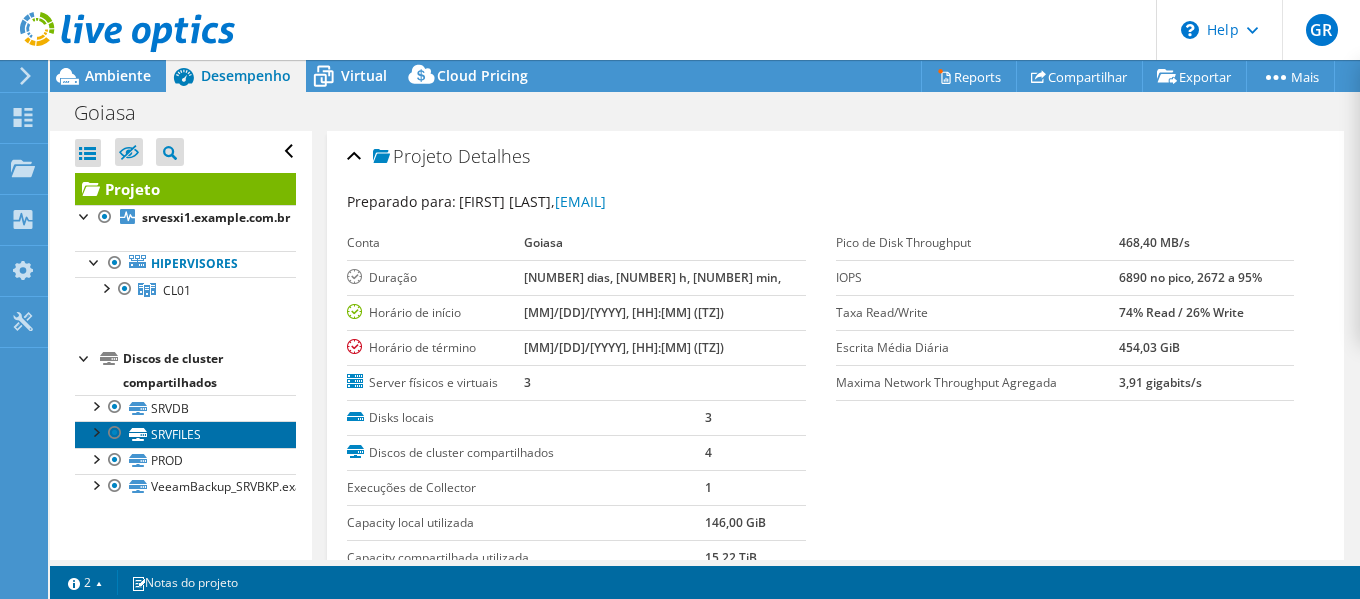 click on "SRVFILES" at bounding box center [185, 434] 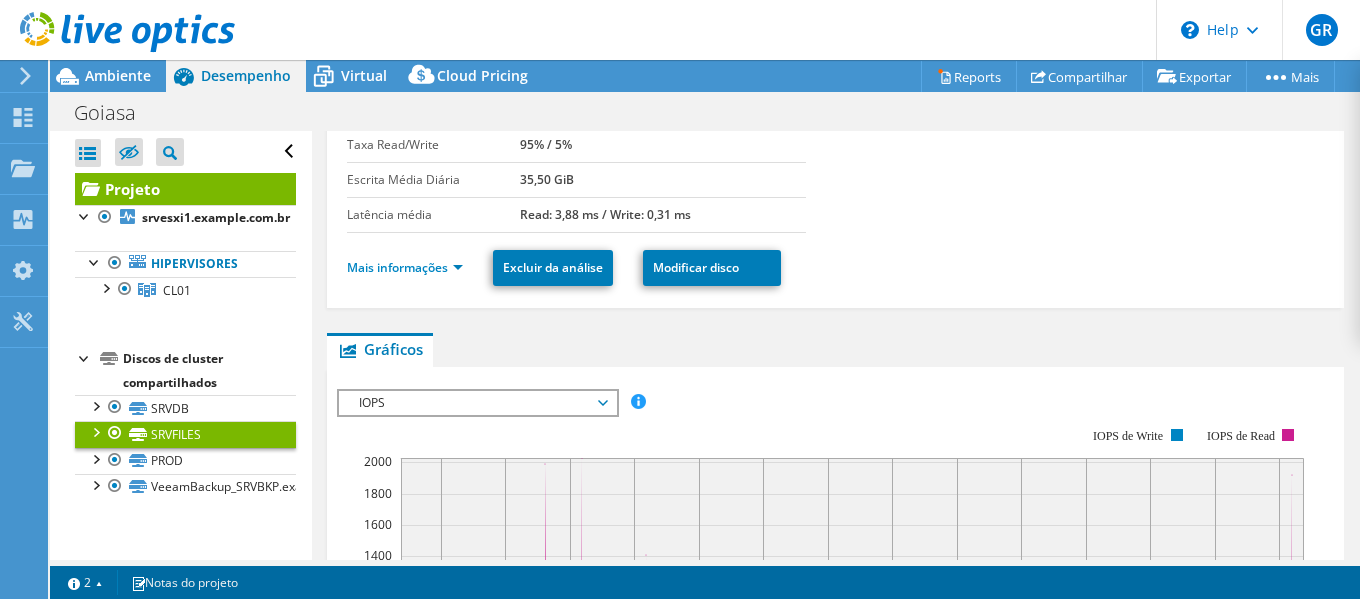 scroll, scrollTop: 300, scrollLeft: 0, axis: vertical 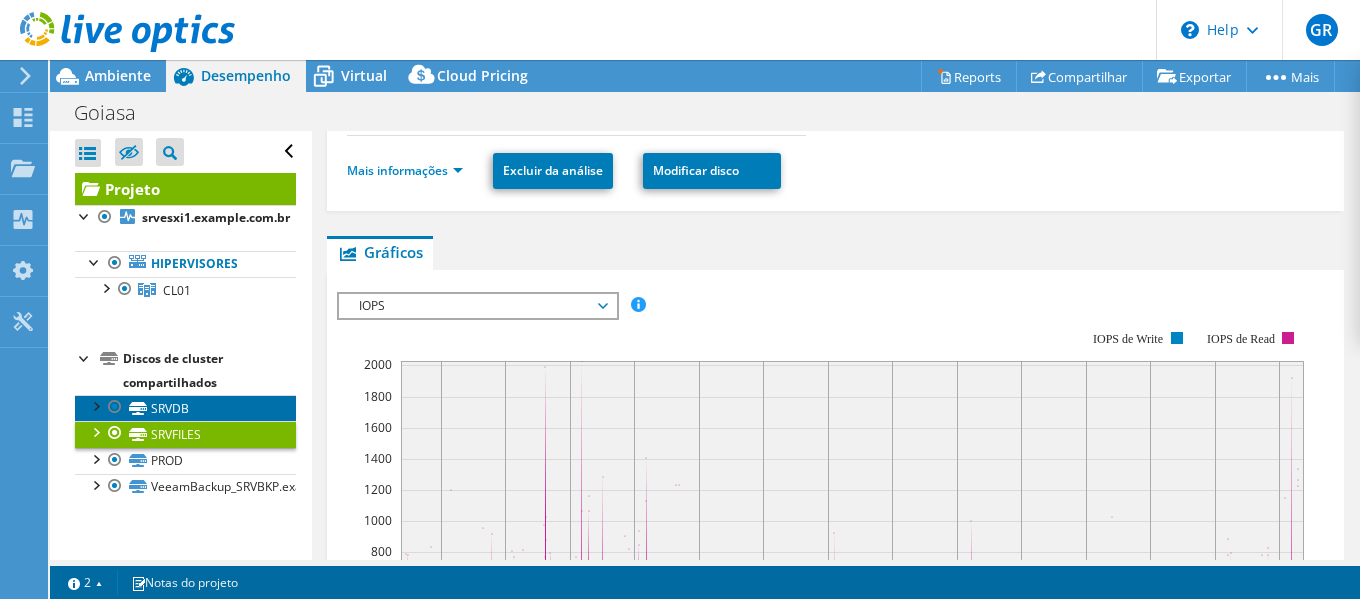 click 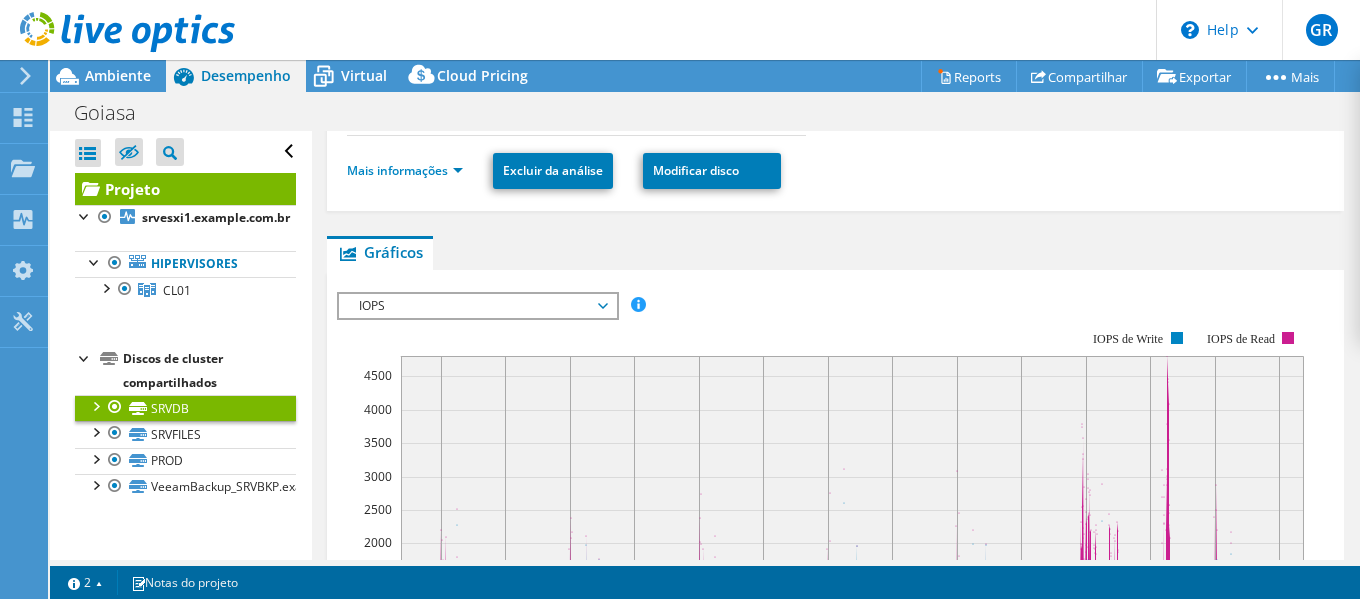 click at bounding box center [95, 405] 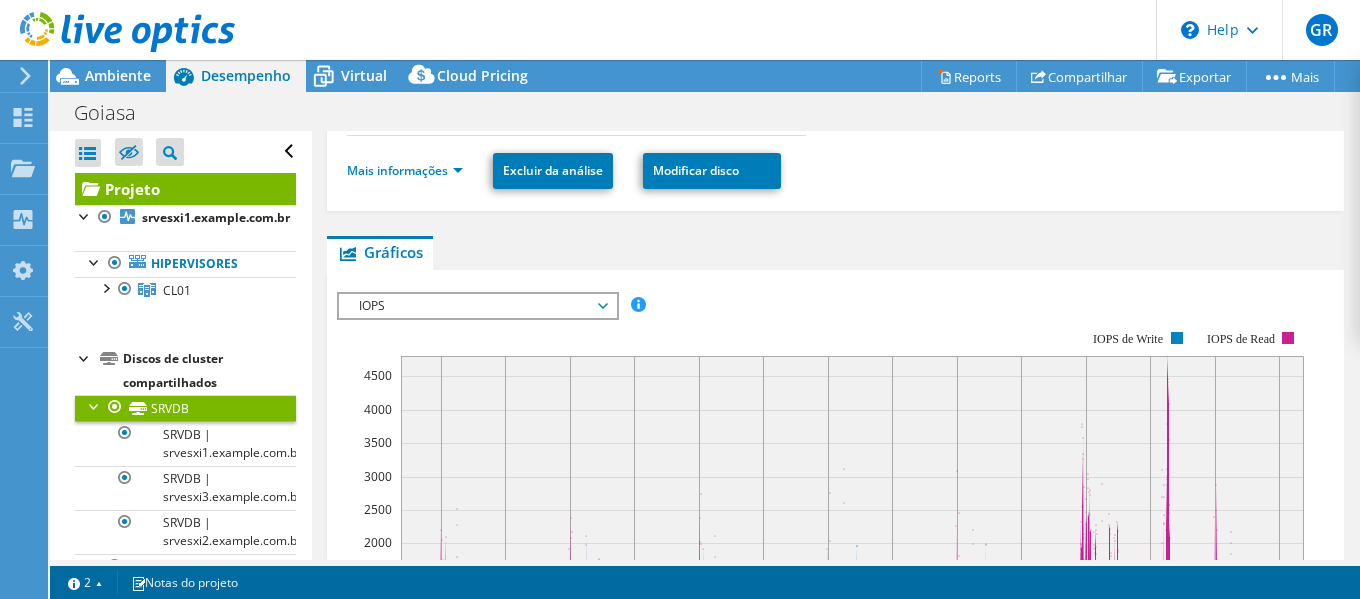 click at bounding box center (95, 405) 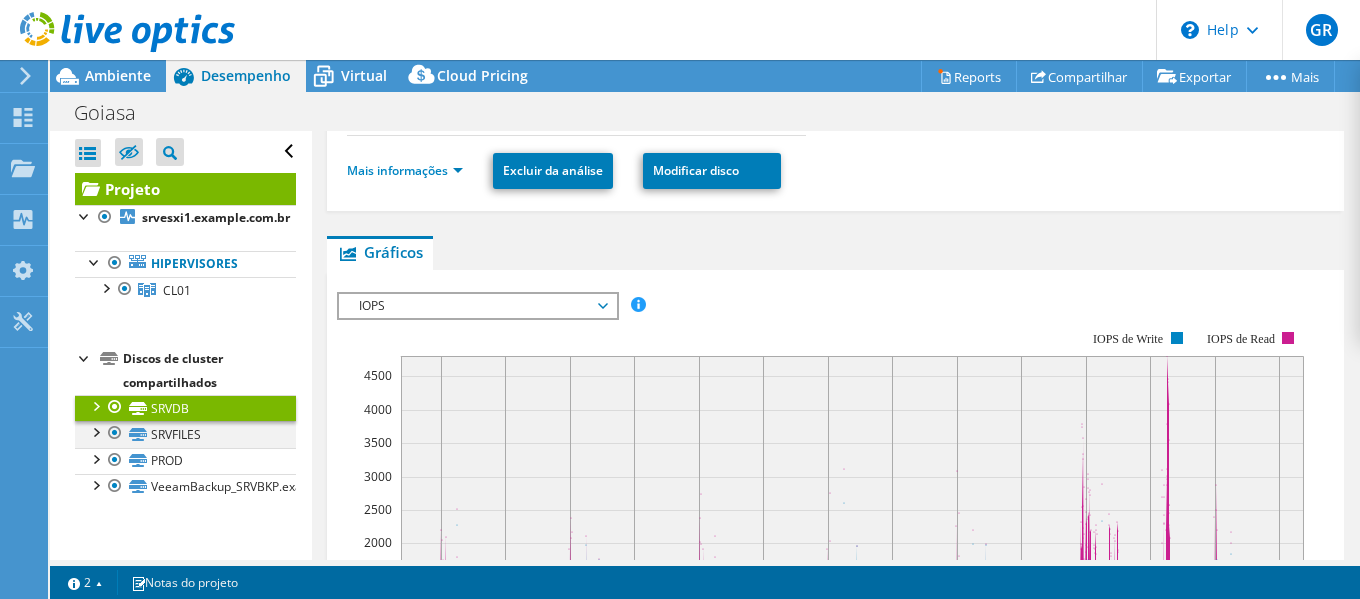 click at bounding box center [95, 431] 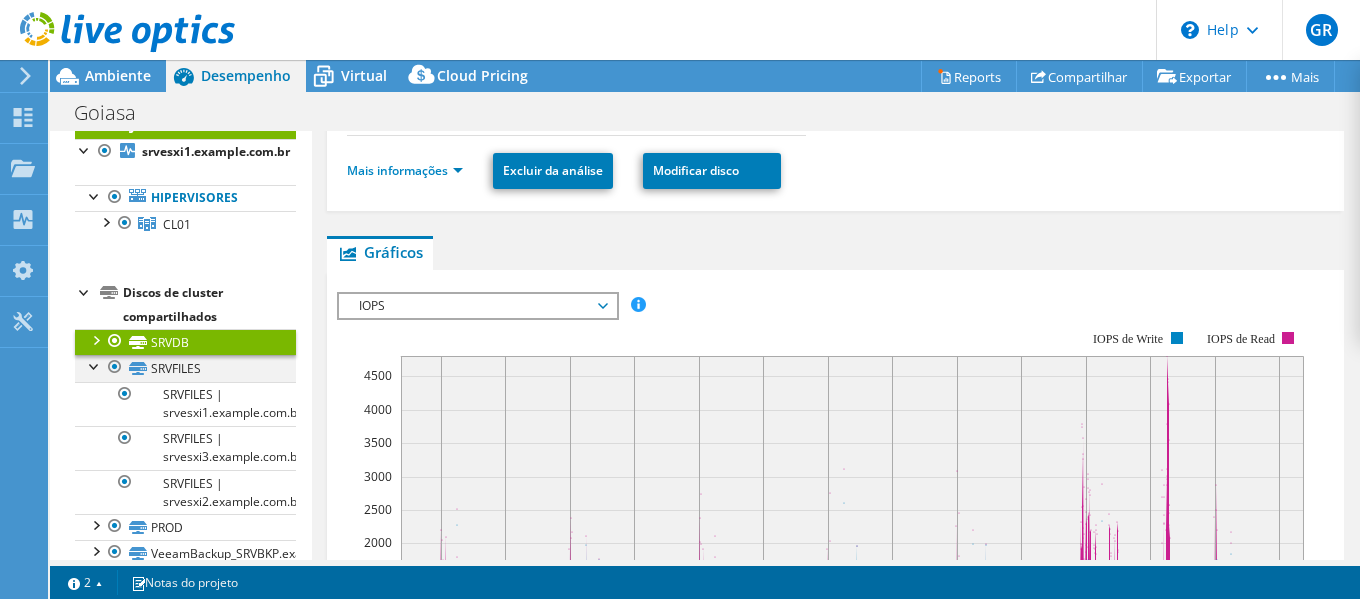 scroll, scrollTop: 97, scrollLeft: 0, axis: vertical 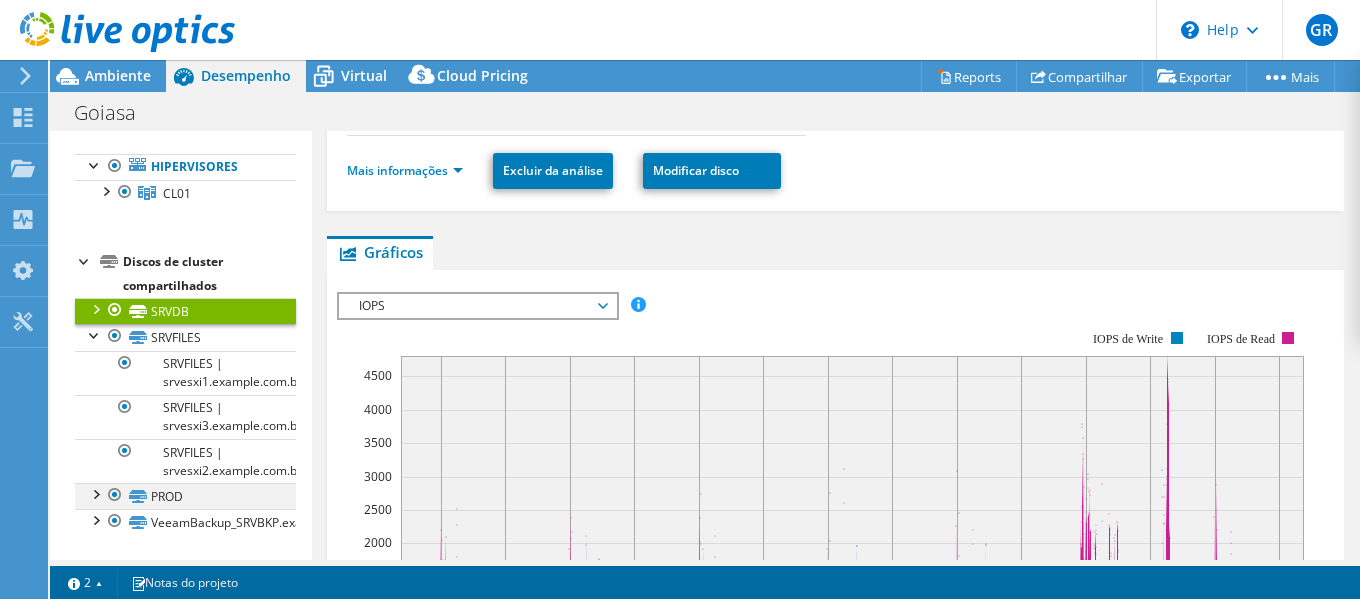 click at bounding box center (95, 493) 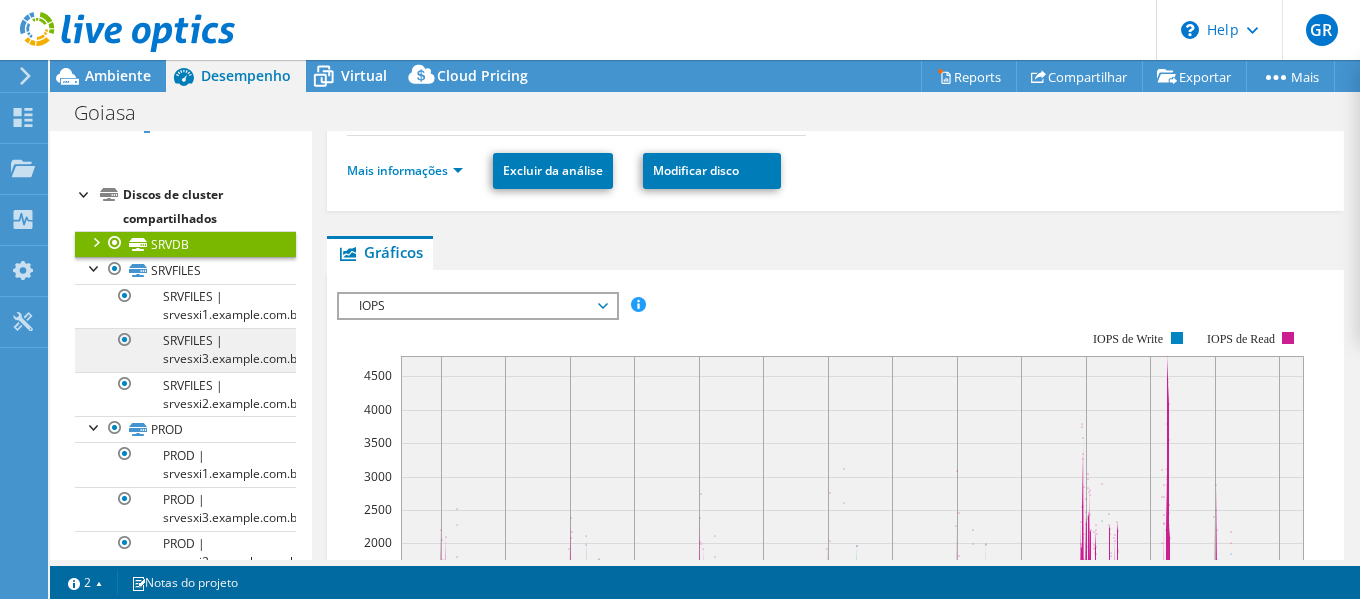 scroll, scrollTop: 229, scrollLeft: 0, axis: vertical 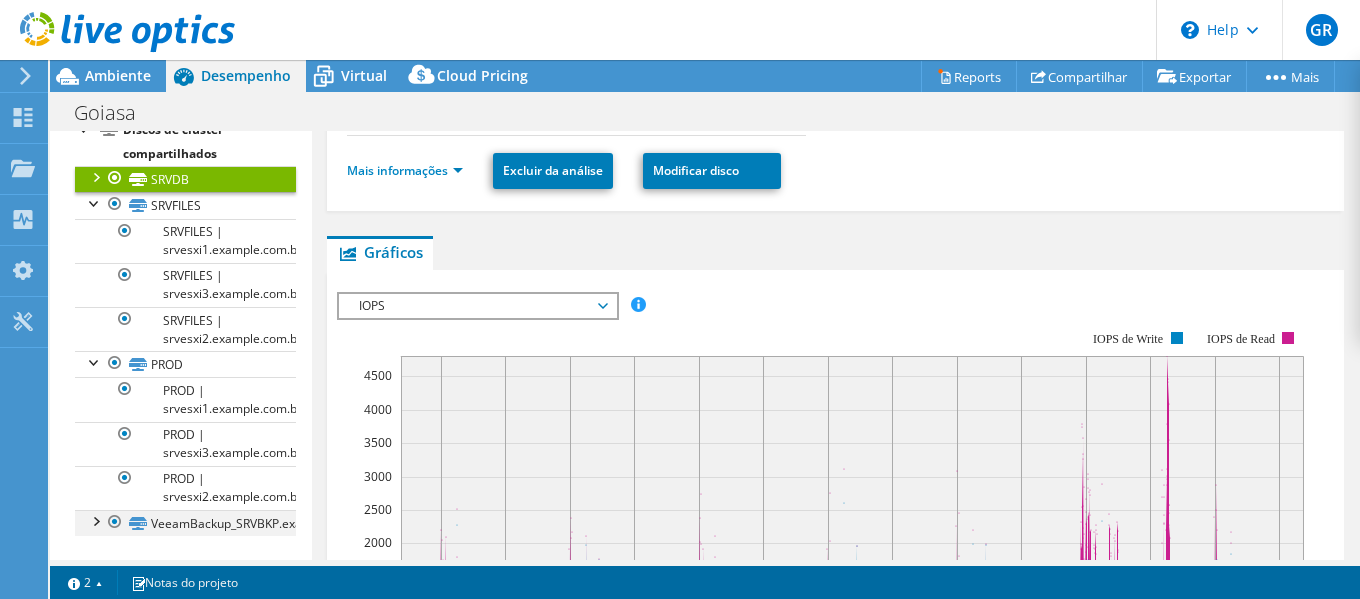 click at bounding box center (95, 520) 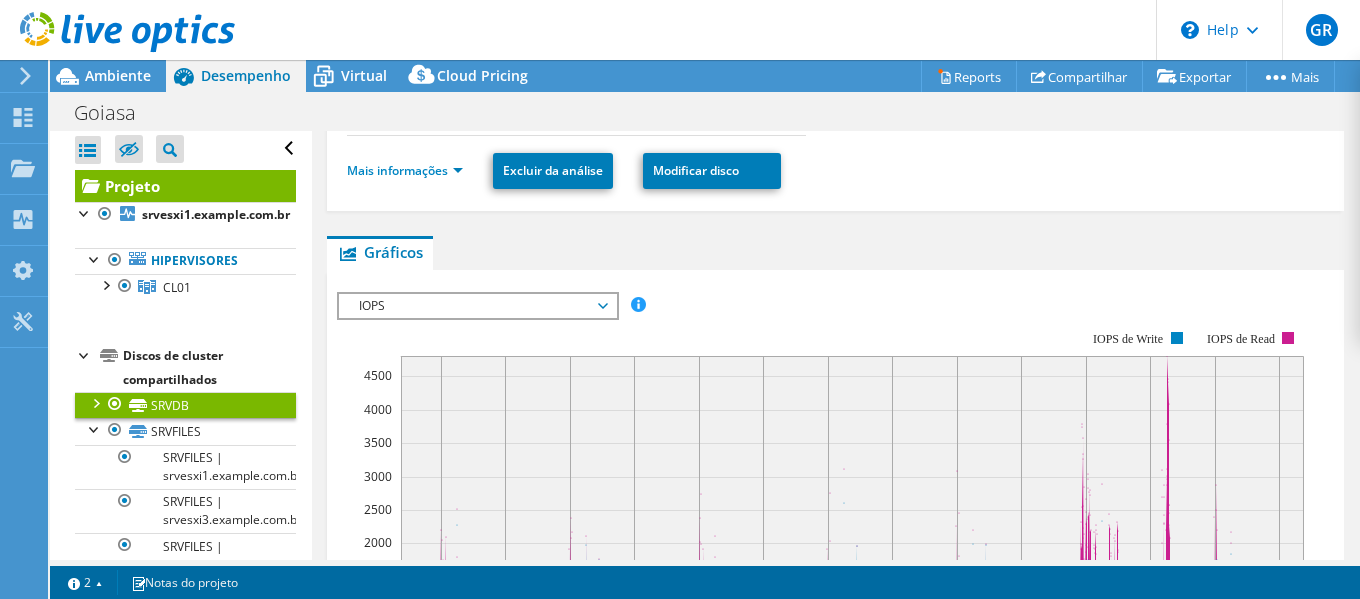 scroll, scrollTop: 0, scrollLeft: 0, axis: both 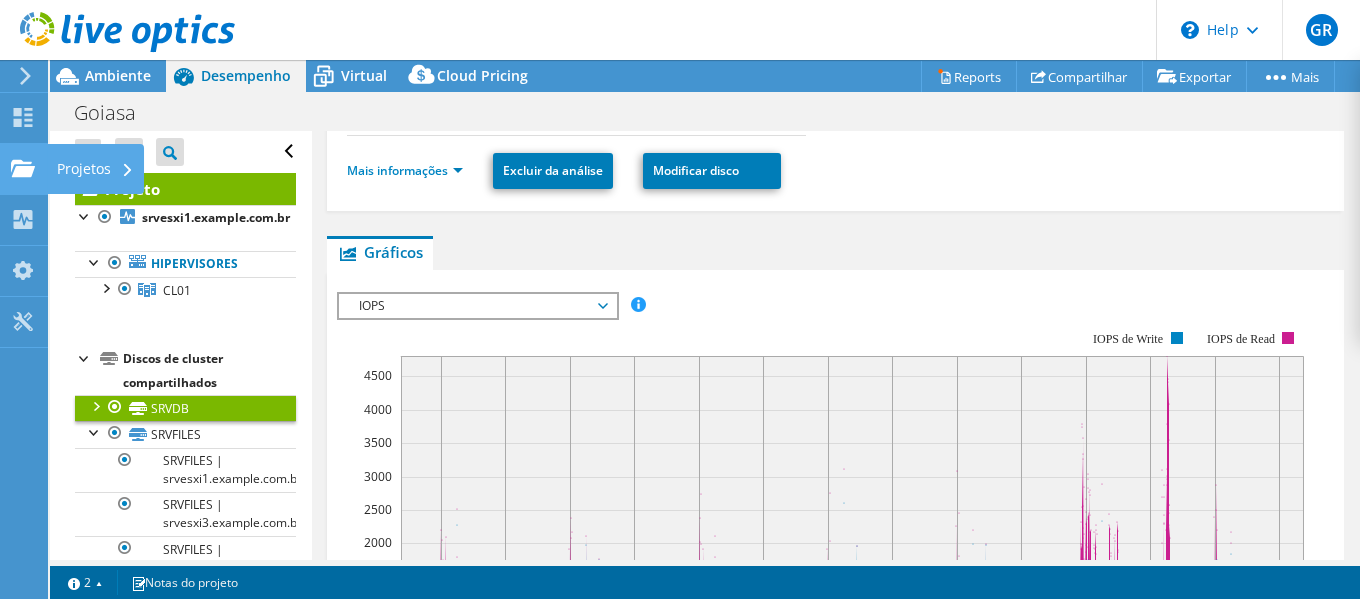 click on "Projetos" at bounding box center [95, 169] 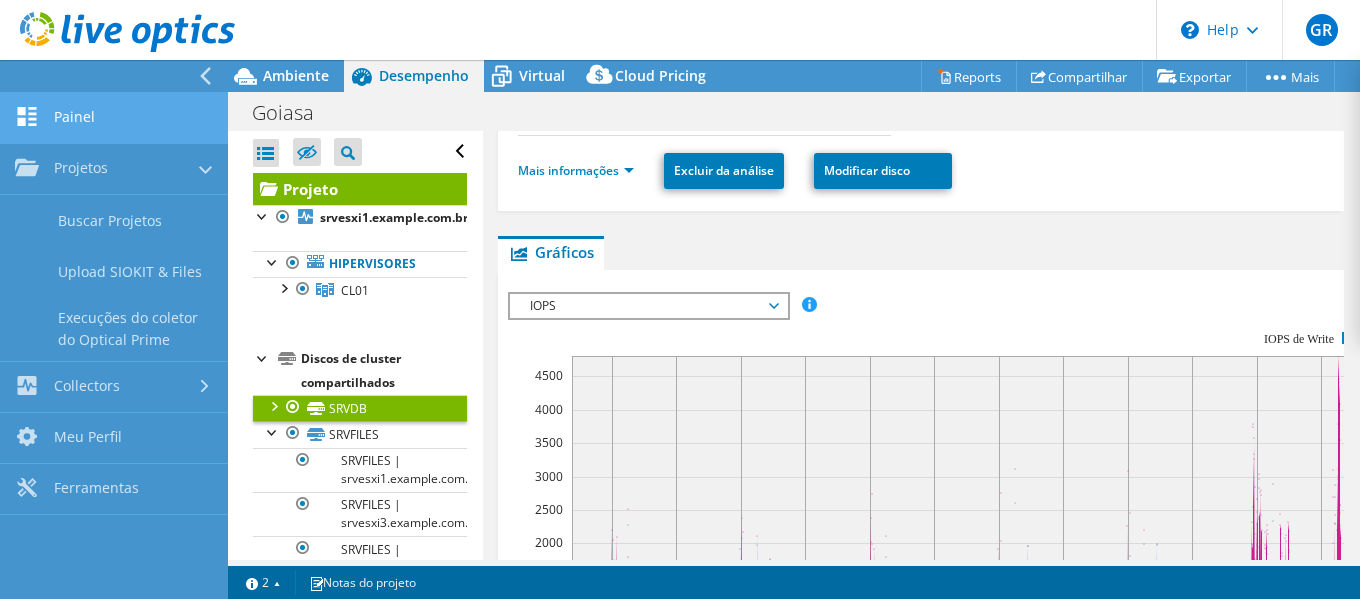 click on "Painel" at bounding box center [114, 118] 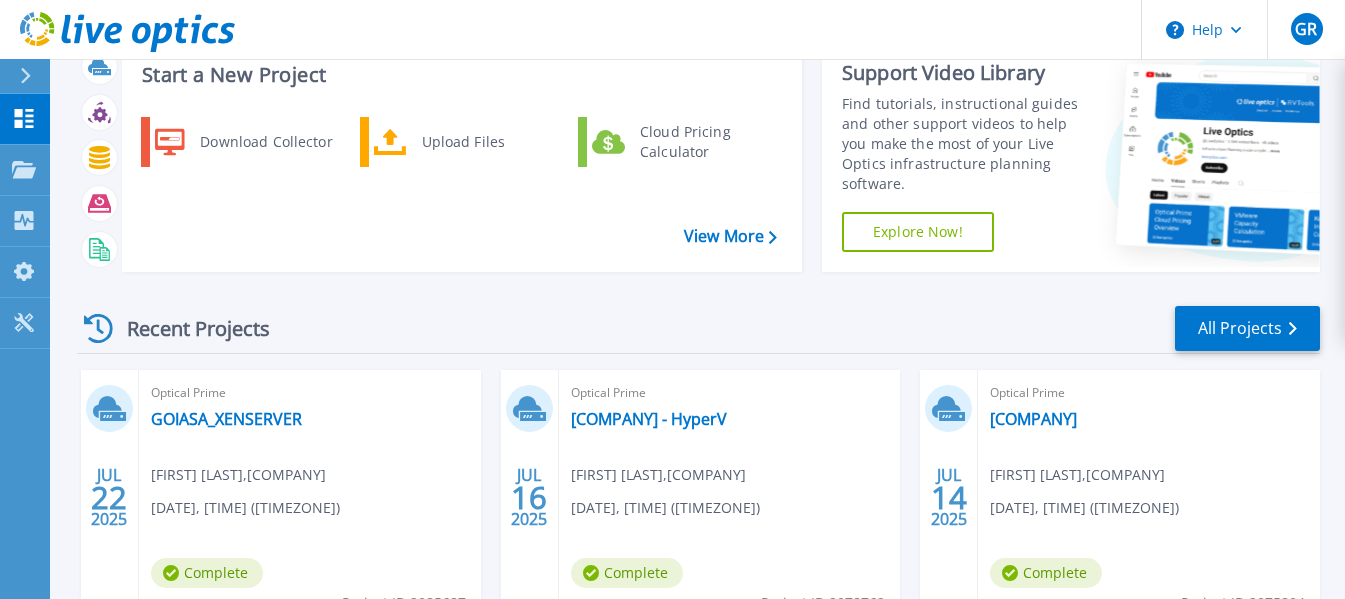 scroll, scrollTop: 100, scrollLeft: 0, axis: vertical 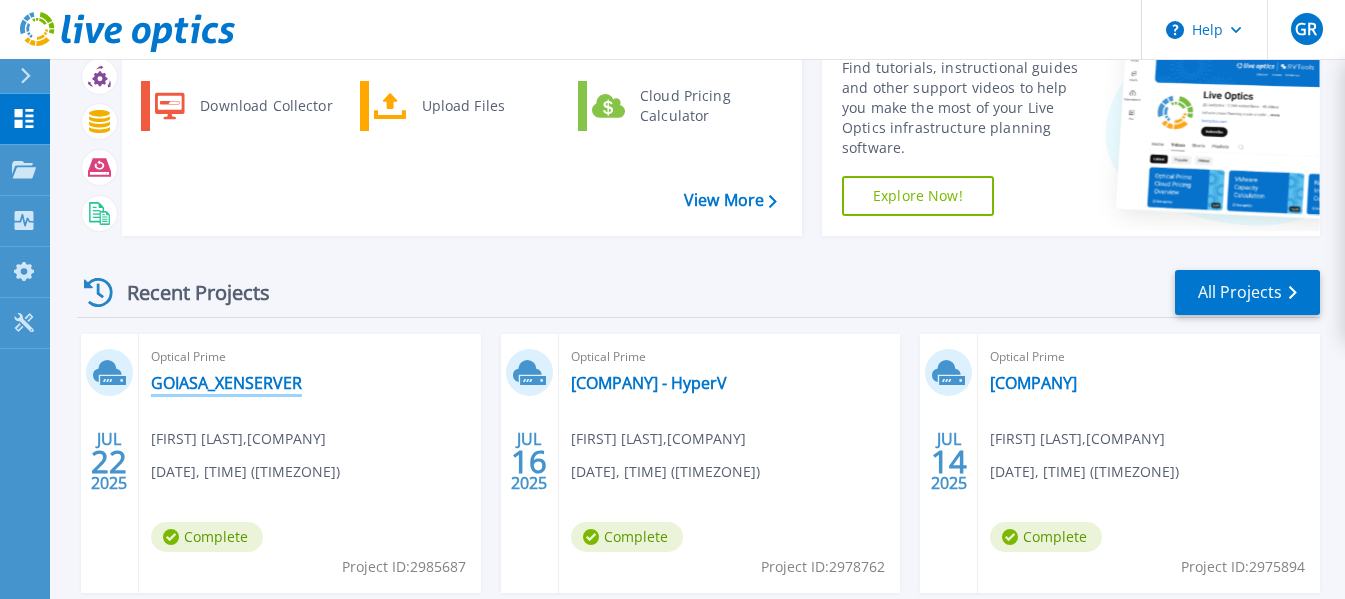 click on "[NAME]_XENSERVER" at bounding box center (226, 383) 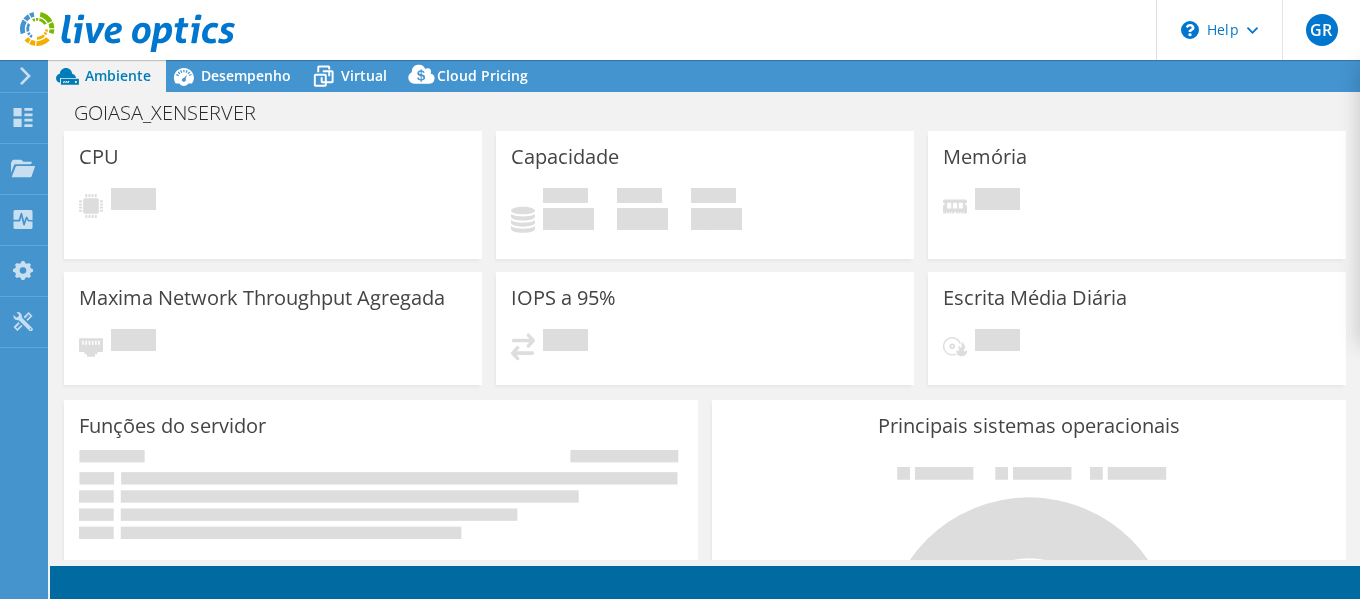 scroll, scrollTop: 0, scrollLeft: 0, axis: both 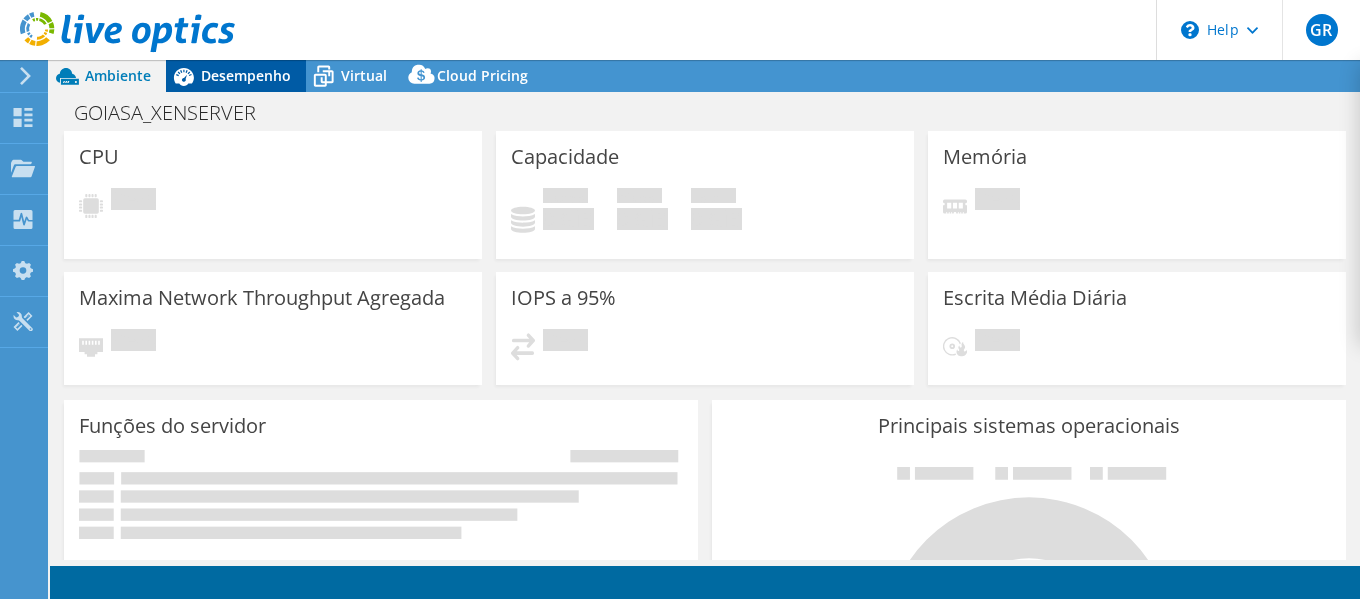 click on "Desempenho" at bounding box center (246, 75) 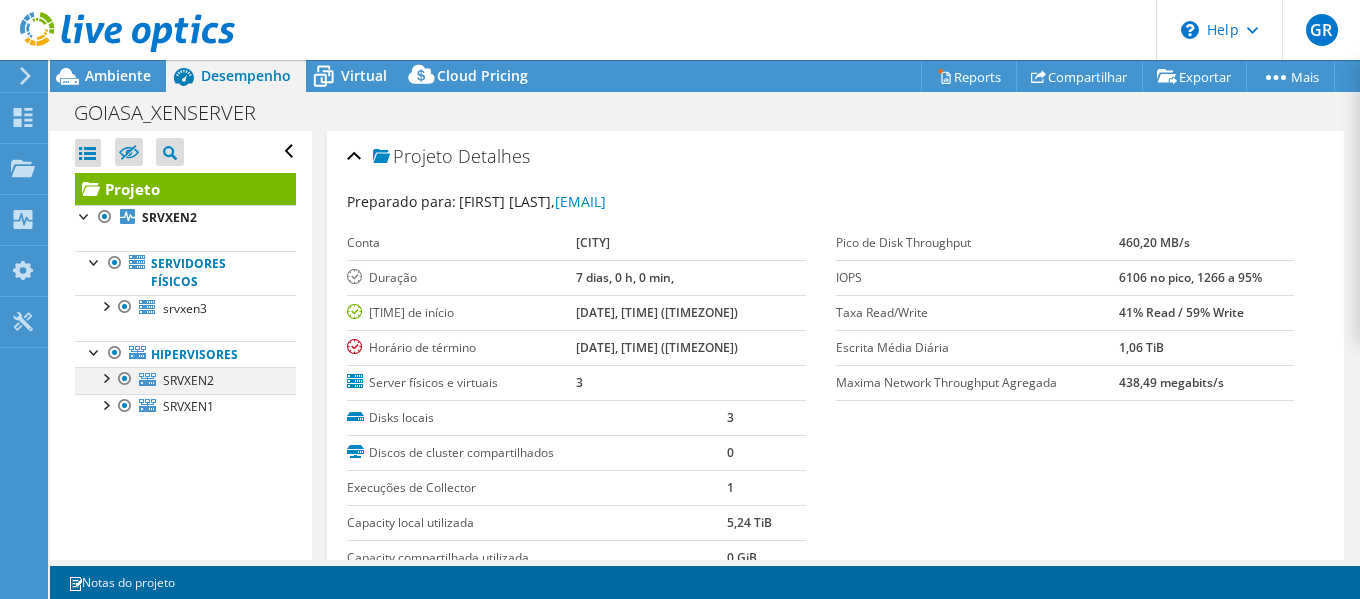 click at bounding box center (105, 377) 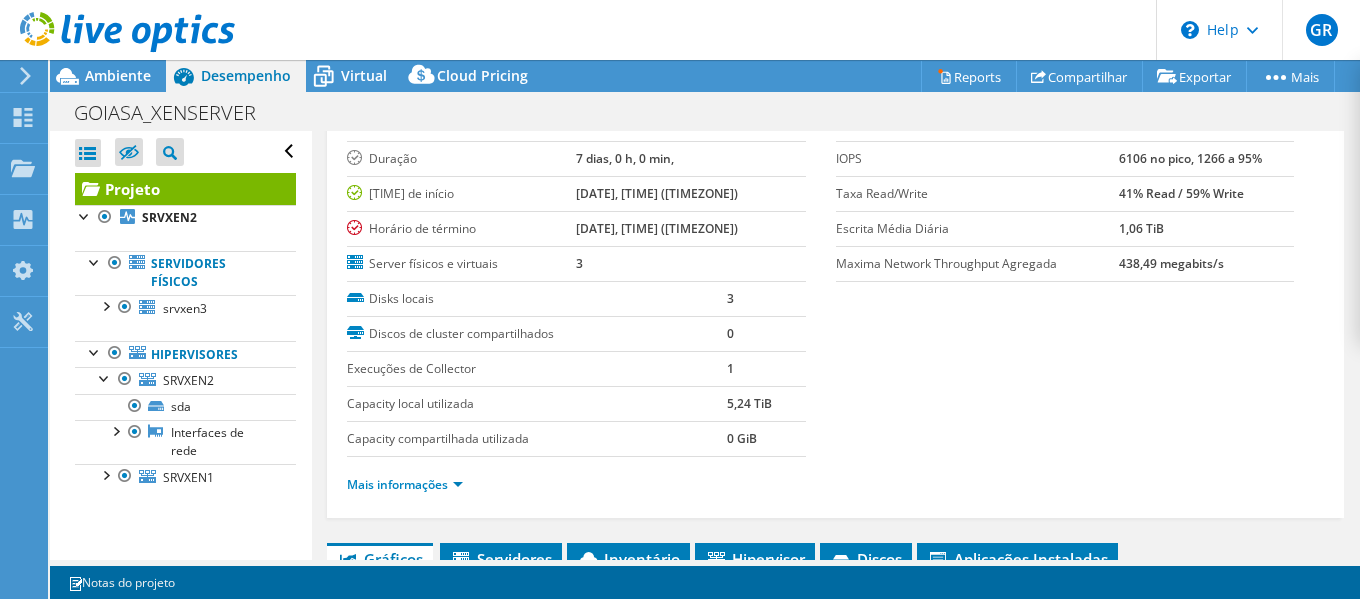 scroll, scrollTop: 200, scrollLeft: 0, axis: vertical 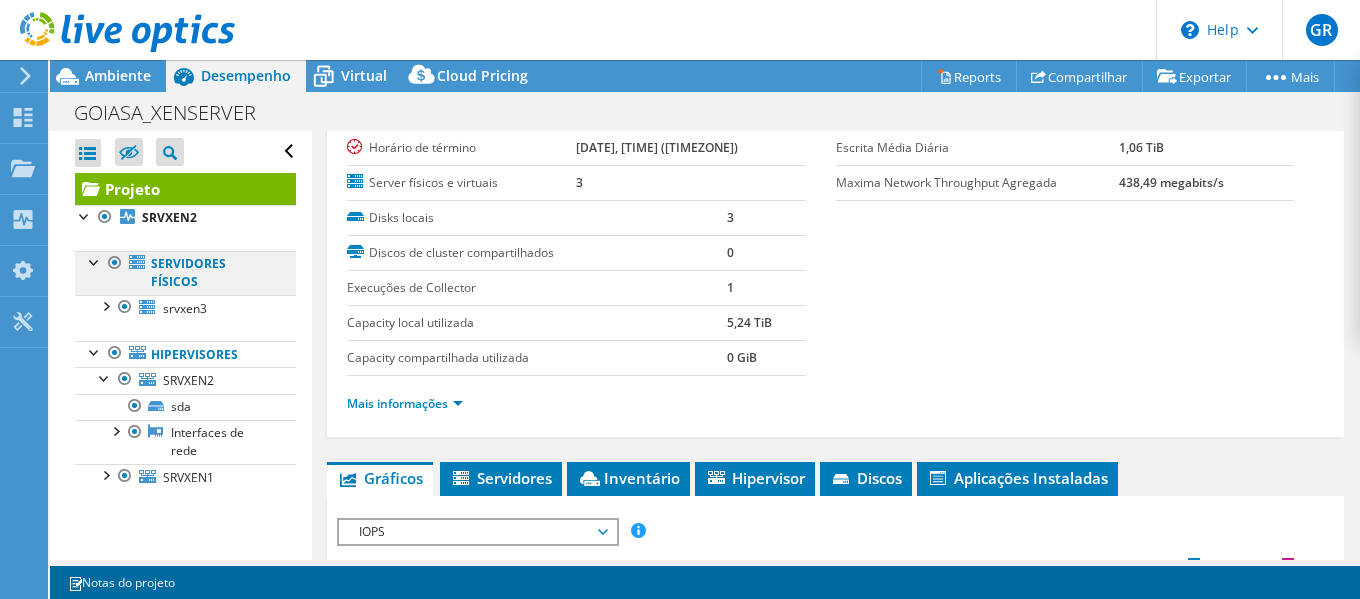 click on "Servidores físicos" at bounding box center [185, 273] 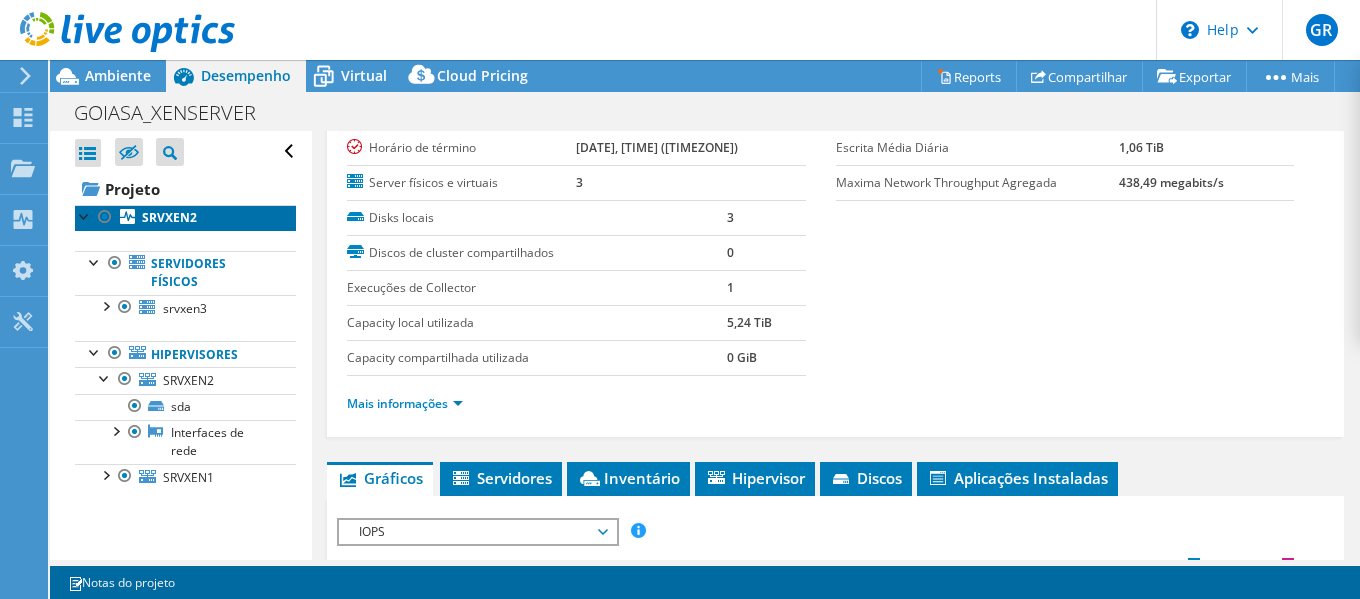 click on "SRVXEN2" at bounding box center (169, 217) 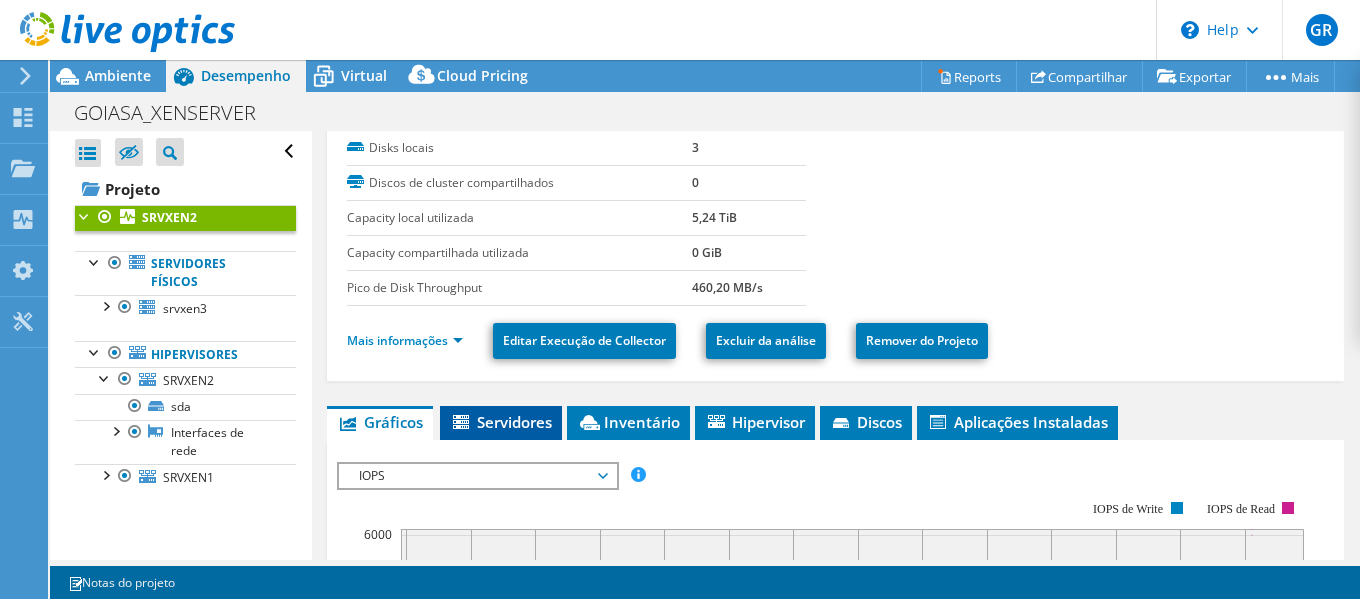 click on "Servidores" at bounding box center (501, 422) 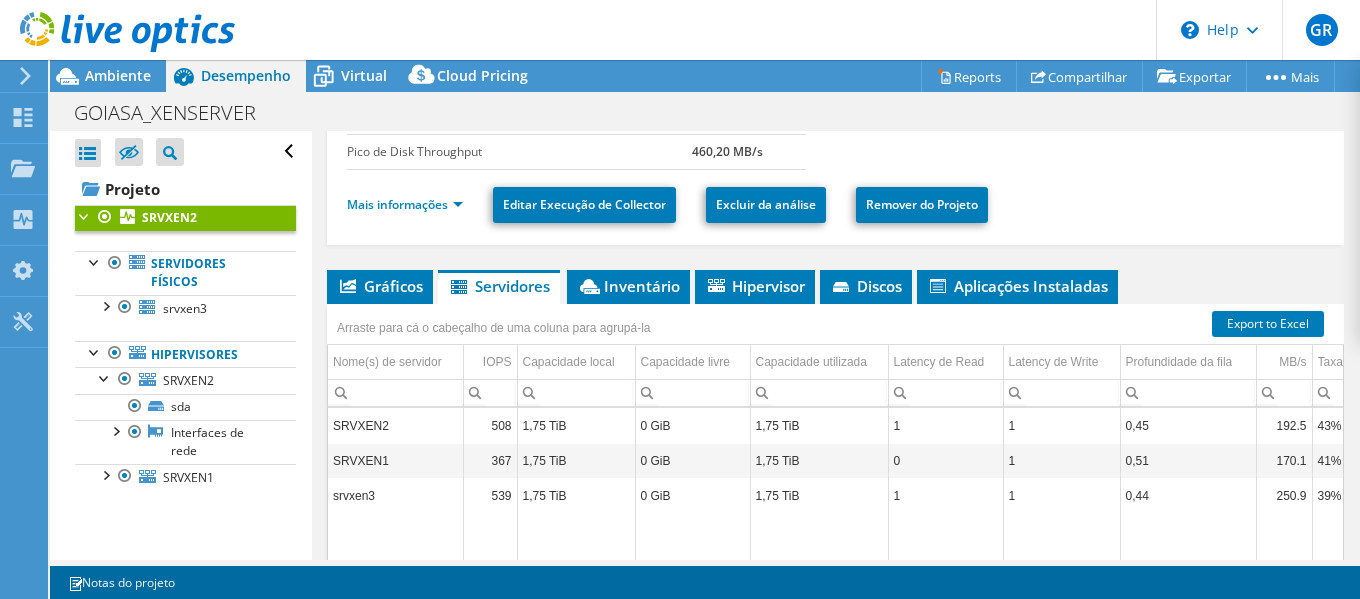 scroll, scrollTop: 400, scrollLeft: 0, axis: vertical 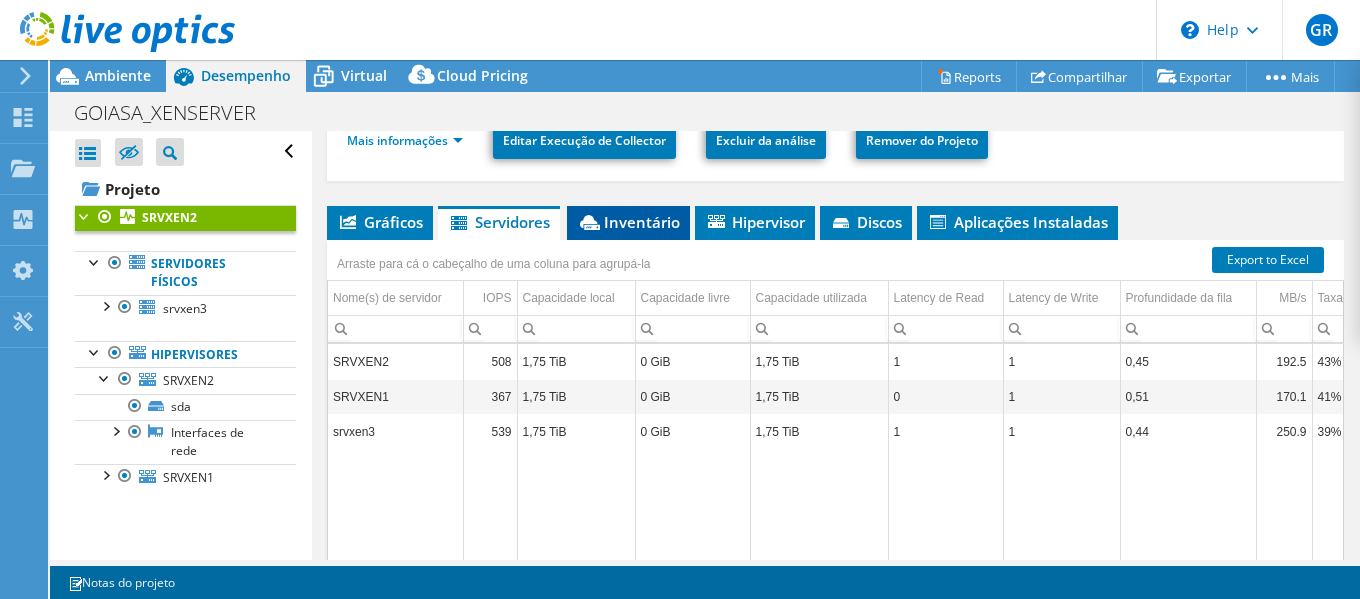 click on "Inventário" at bounding box center [628, 223] 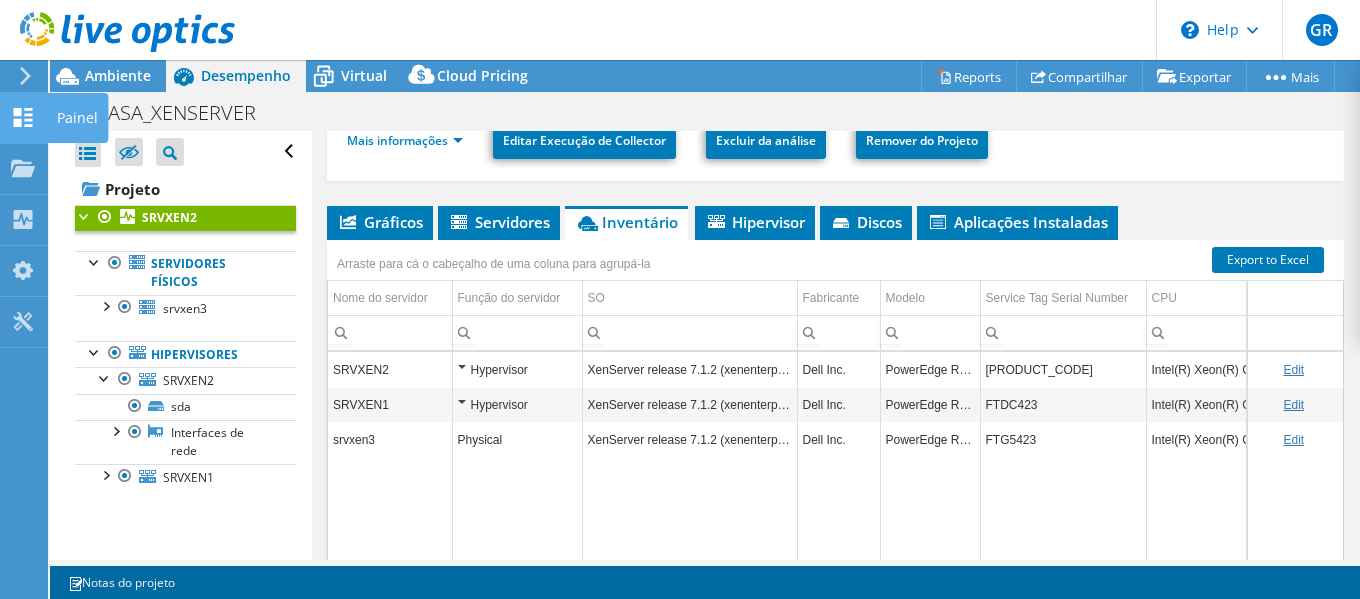 click on "Painel" at bounding box center [-66, 118] 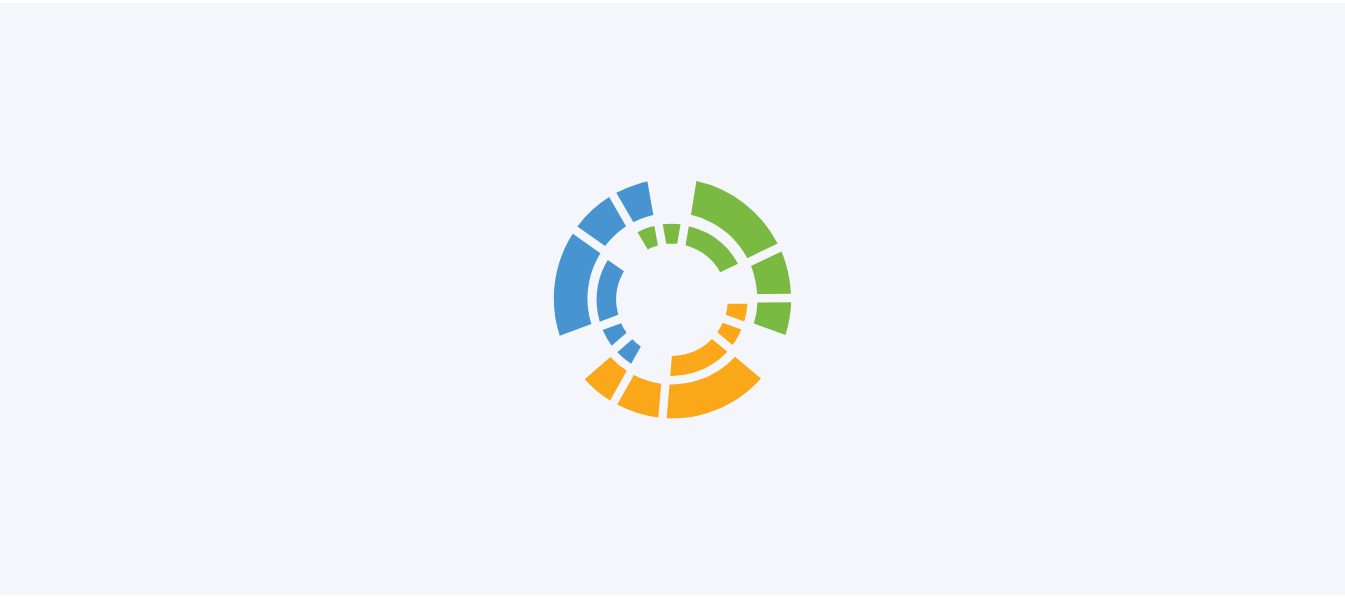 scroll, scrollTop: 0, scrollLeft: 0, axis: both 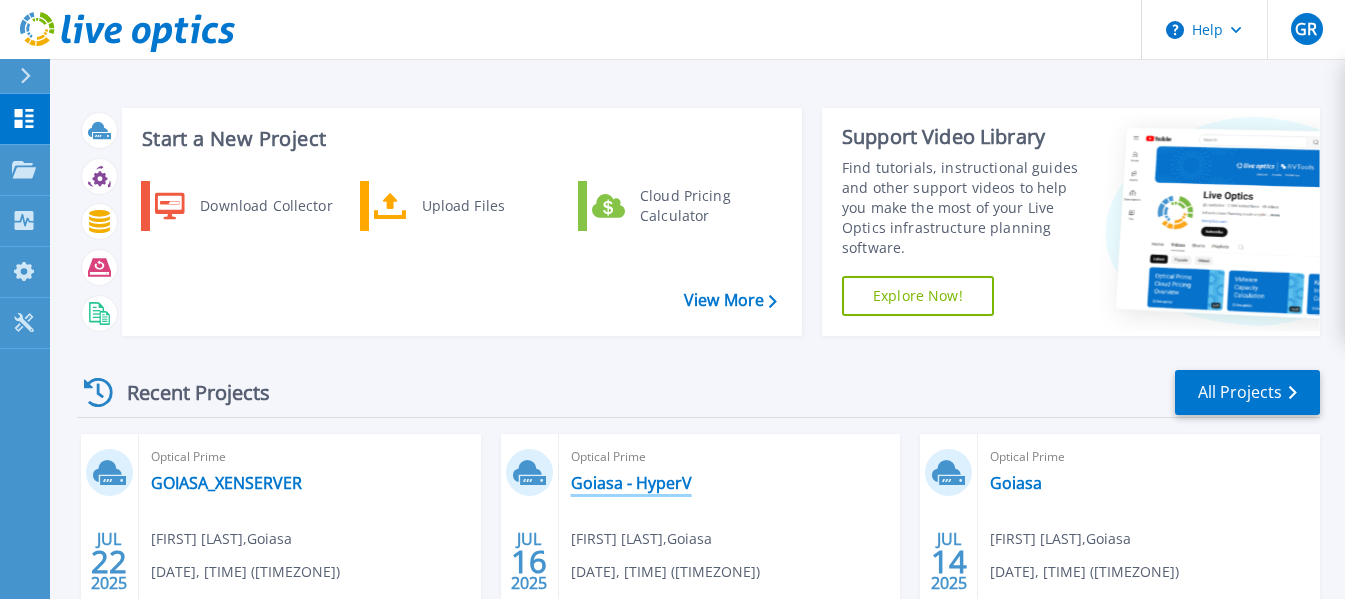 click on "Goiasa - HyperV" at bounding box center [631, 483] 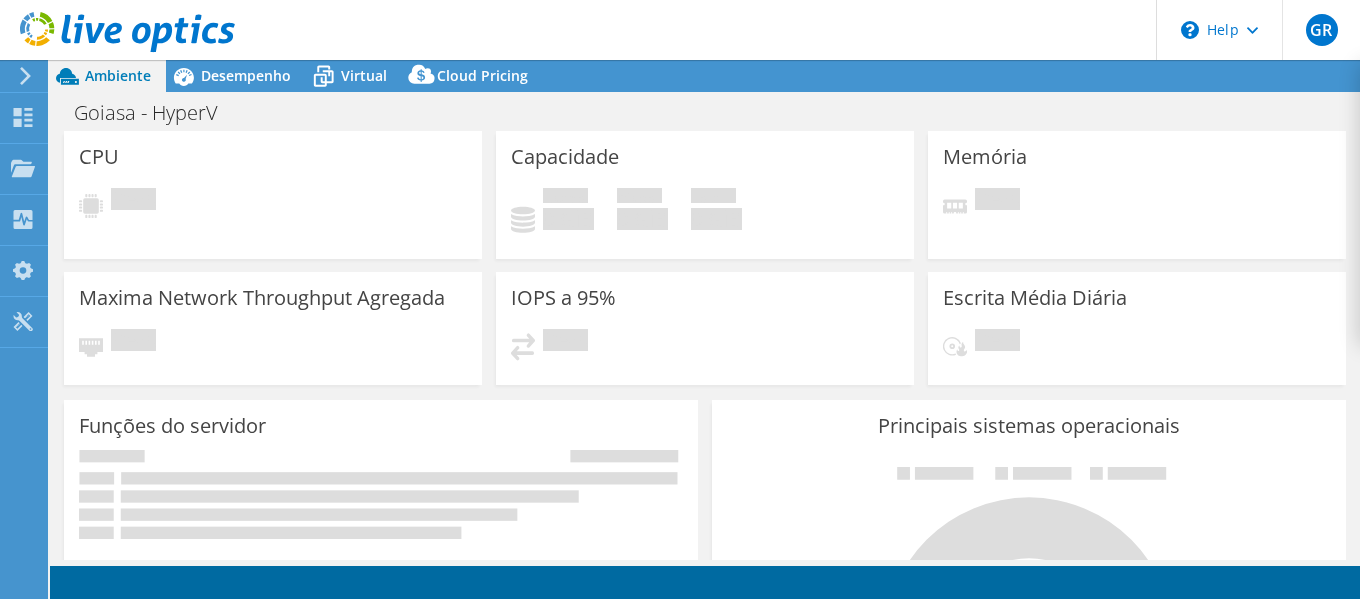 scroll, scrollTop: 0, scrollLeft: 0, axis: both 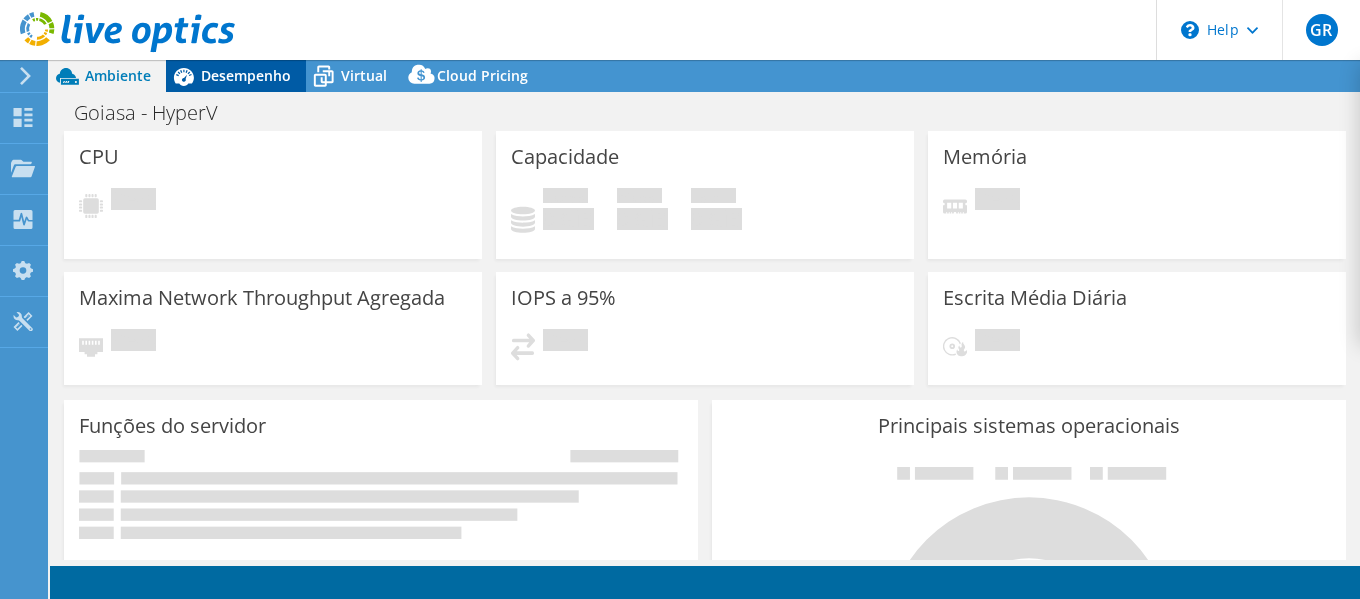 select on "USD" 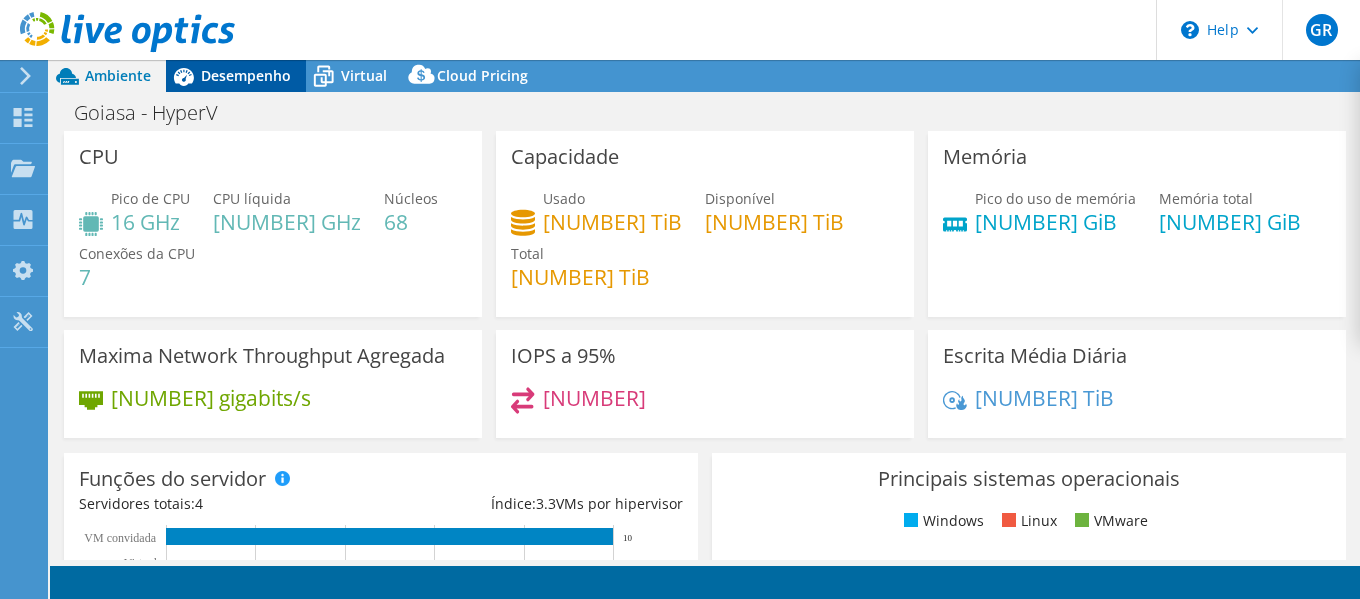 click on "Desempenho" at bounding box center (236, 76) 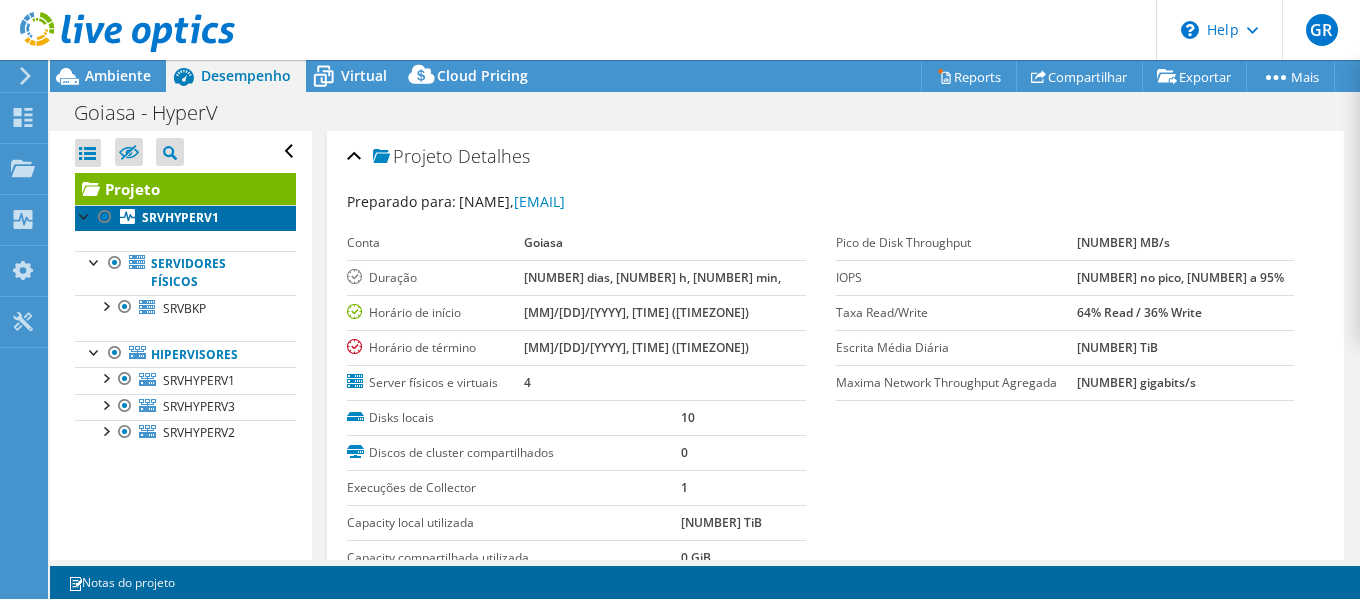click on "SRVHYPERV1" at bounding box center (180, 217) 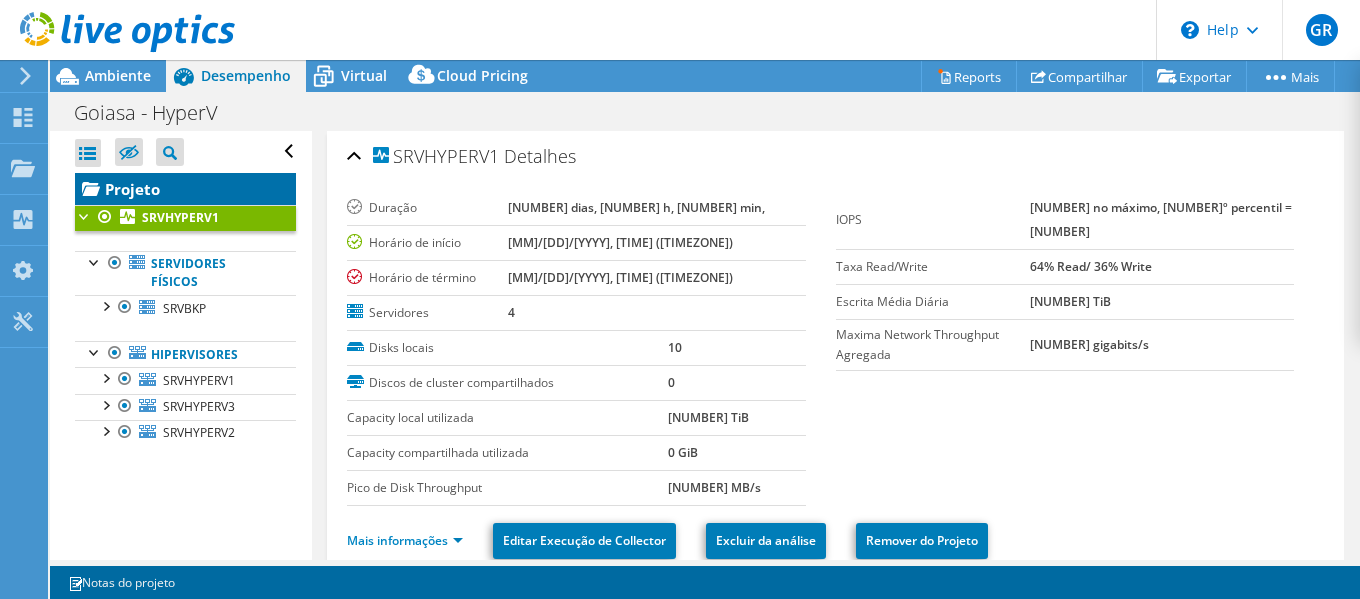 click on "Projeto" at bounding box center [185, 189] 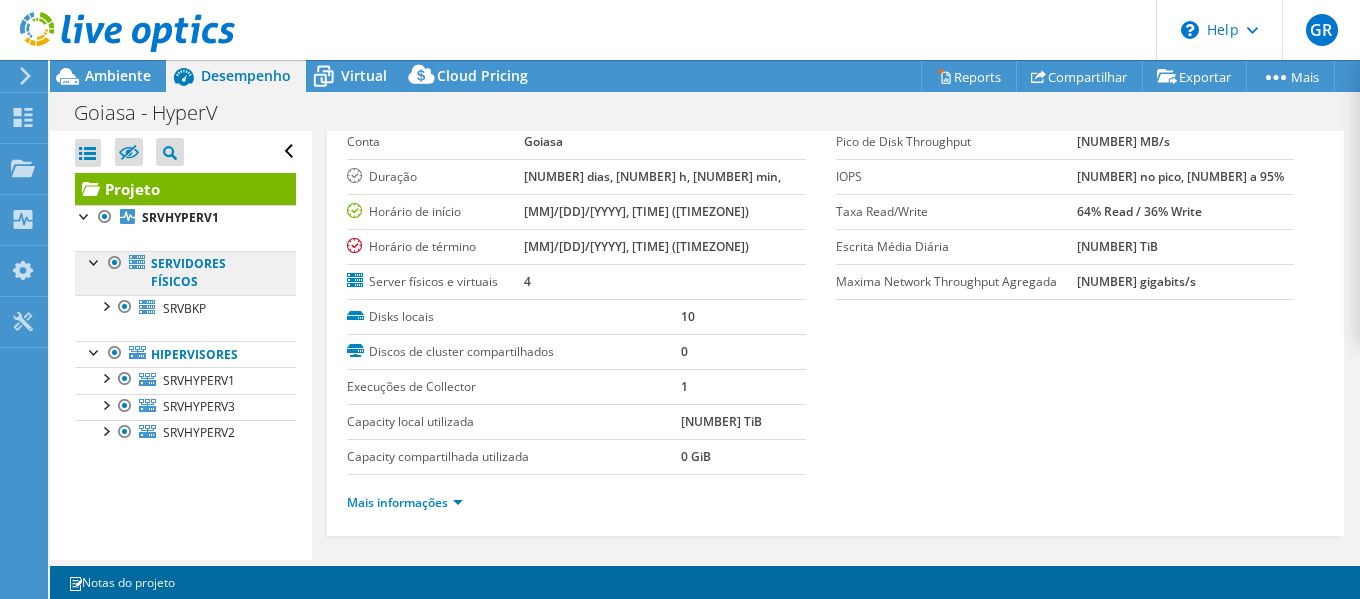 scroll, scrollTop: 100, scrollLeft: 0, axis: vertical 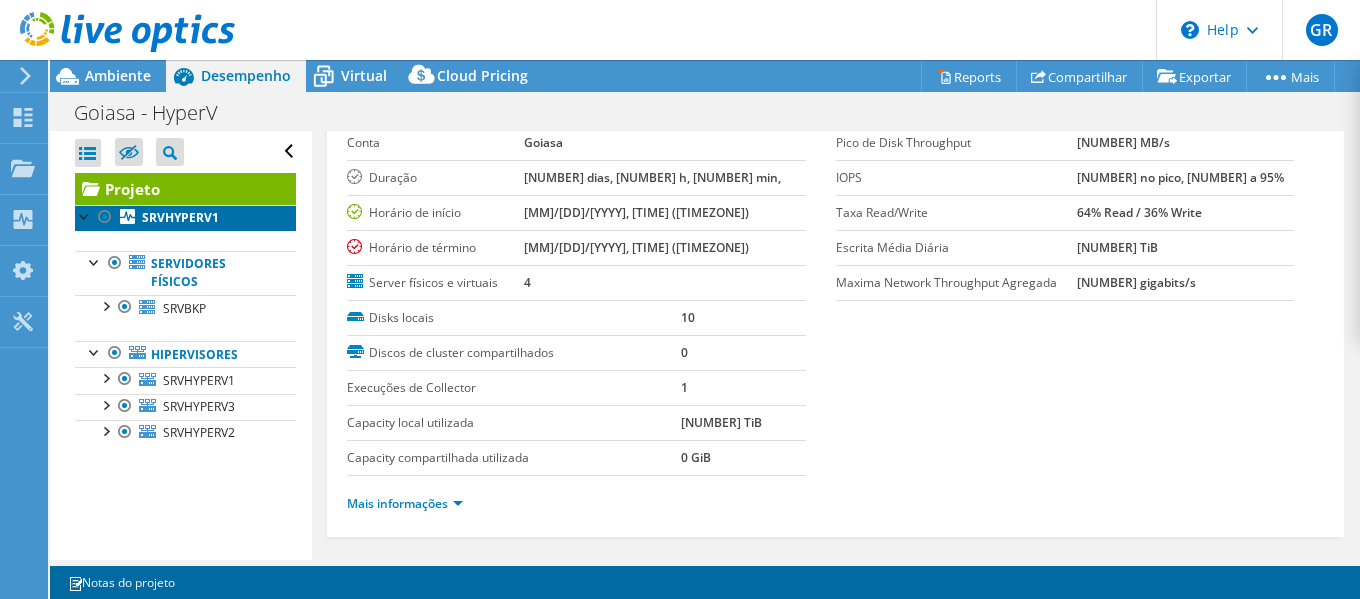click on "SRVHYPERV1" at bounding box center (180, 217) 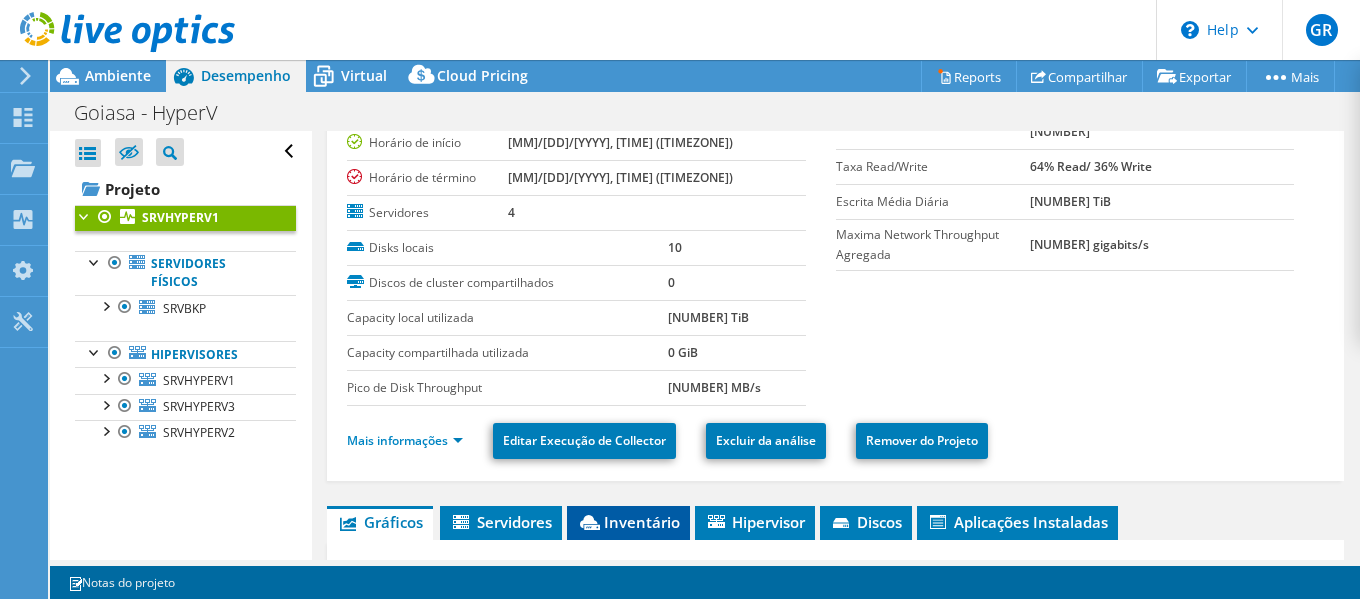 click on "Inventário" at bounding box center (628, 522) 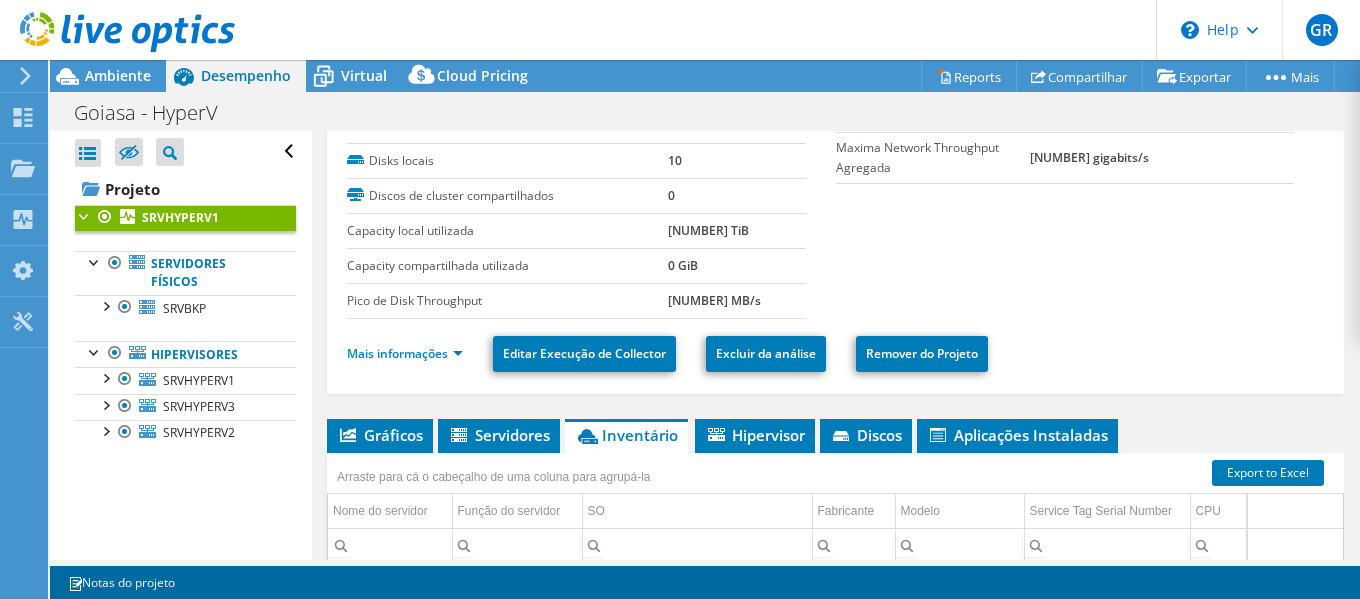 scroll, scrollTop: 500, scrollLeft: 0, axis: vertical 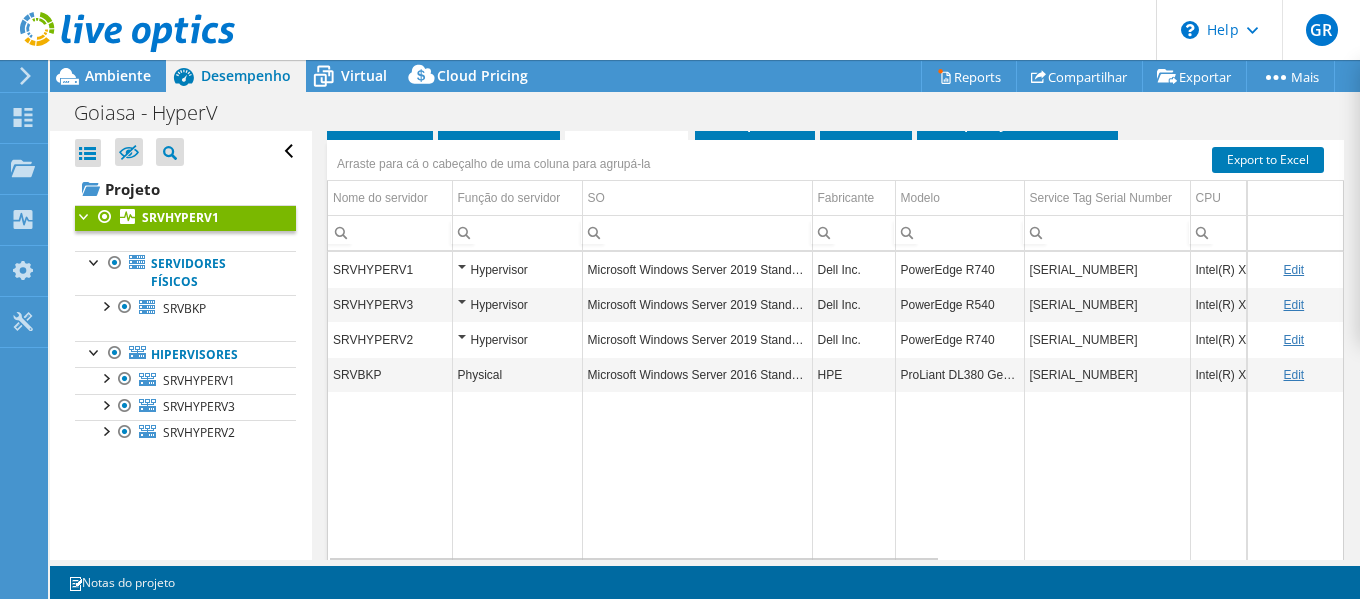 click on "Microsoft Windows Server 2016 Standard" at bounding box center [697, 374] 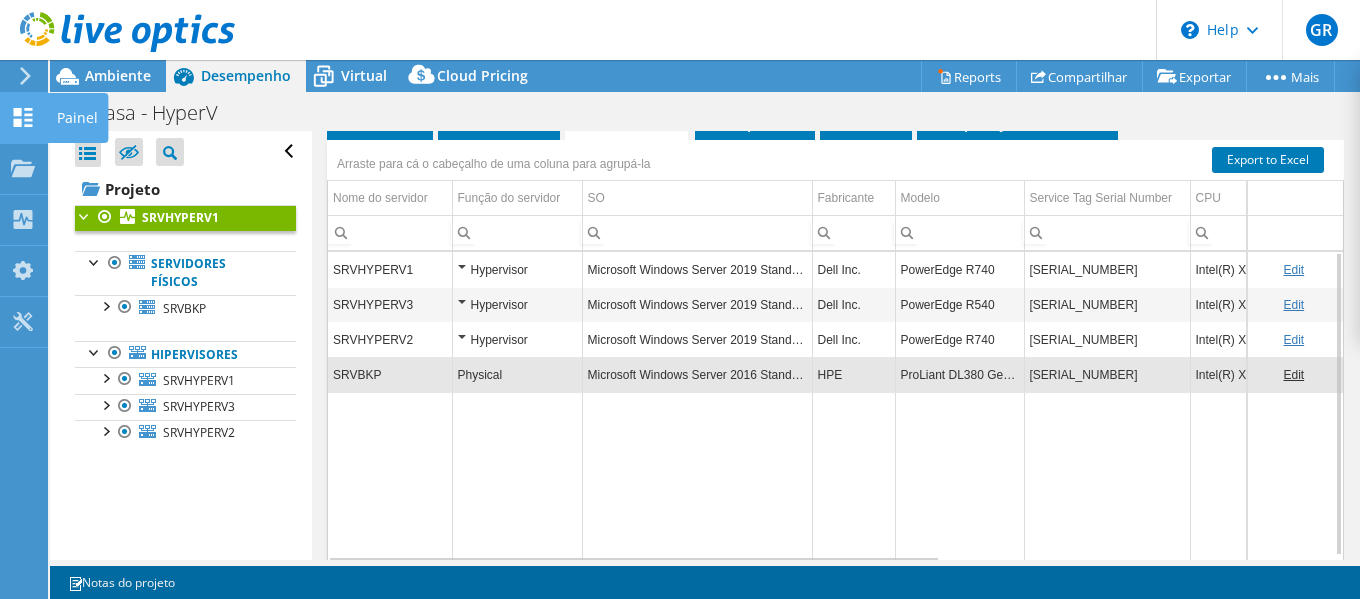 click 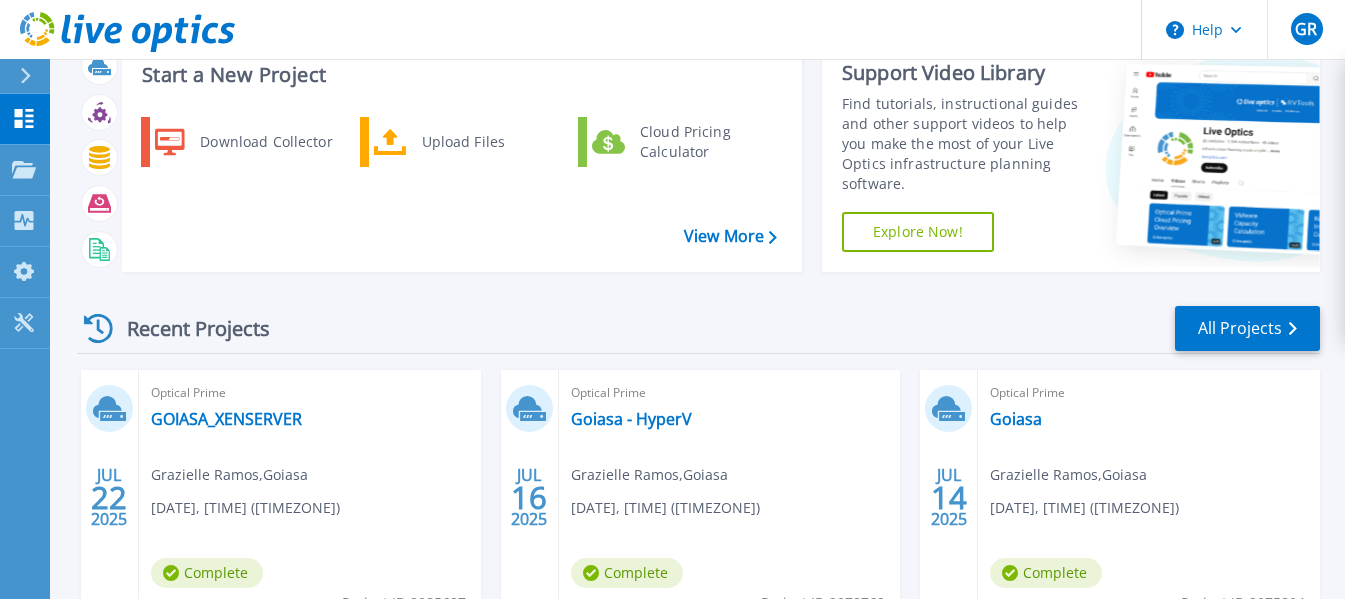 scroll, scrollTop: 100, scrollLeft: 0, axis: vertical 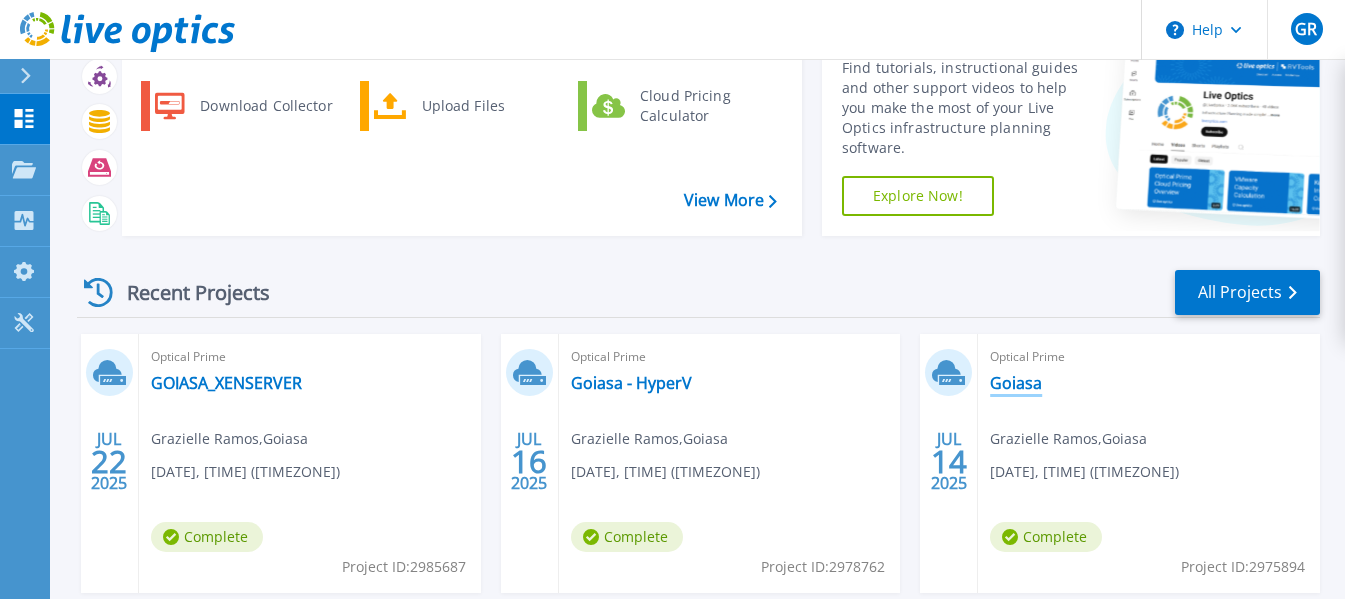 click on "Goiasa" at bounding box center [1016, 383] 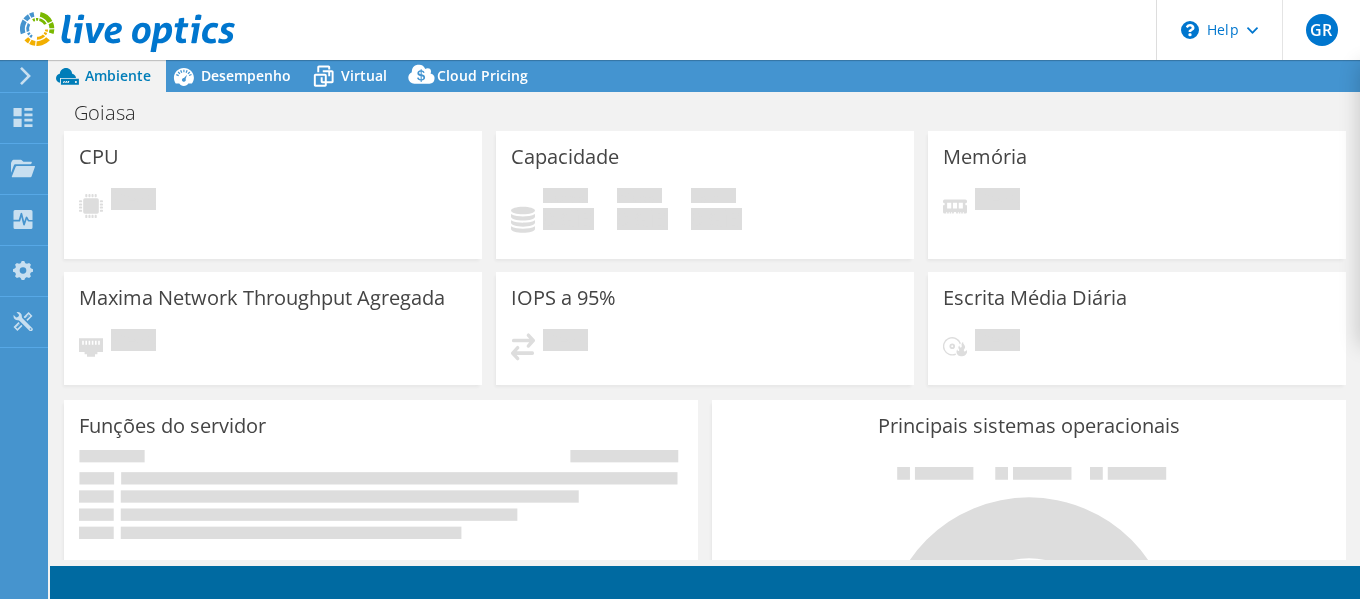 scroll, scrollTop: 0, scrollLeft: 0, axis: both 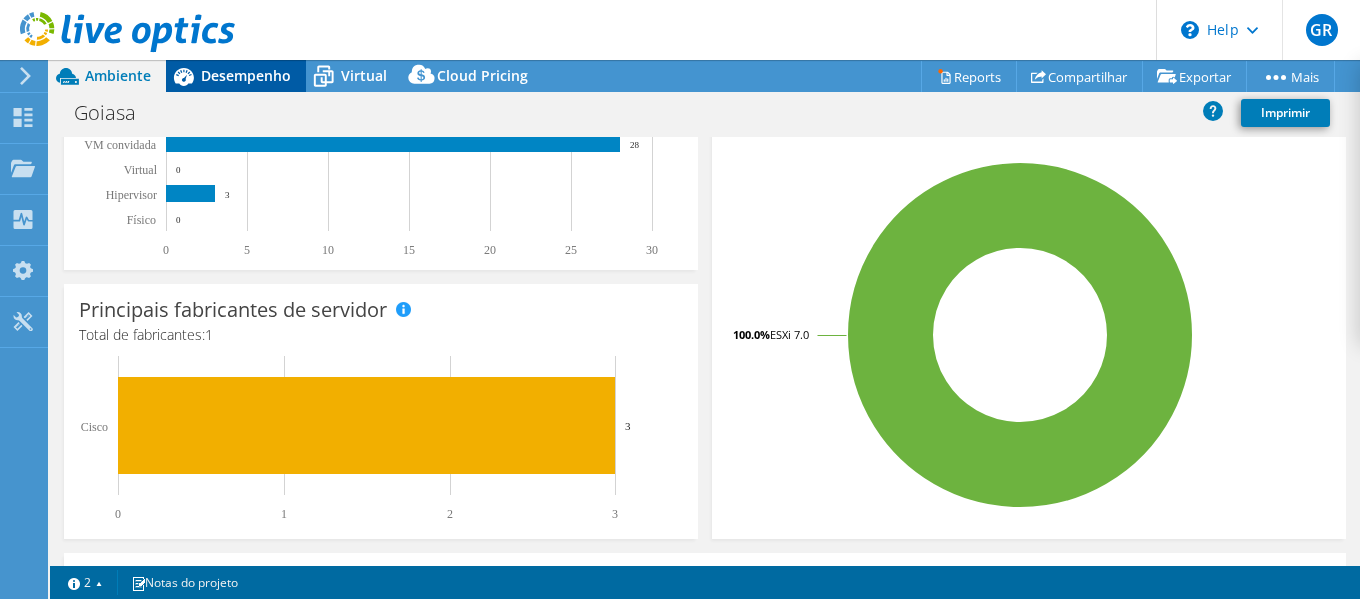 click 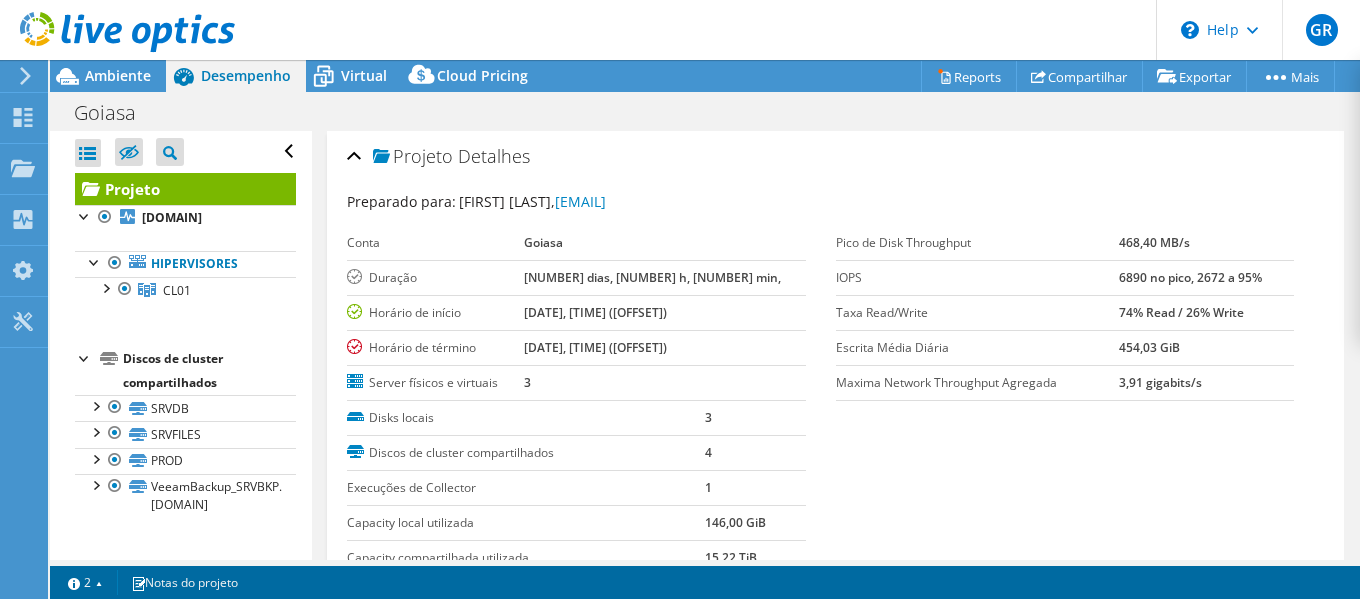scroll, scrollTop: 0, scrollLeft: 0, axis: both 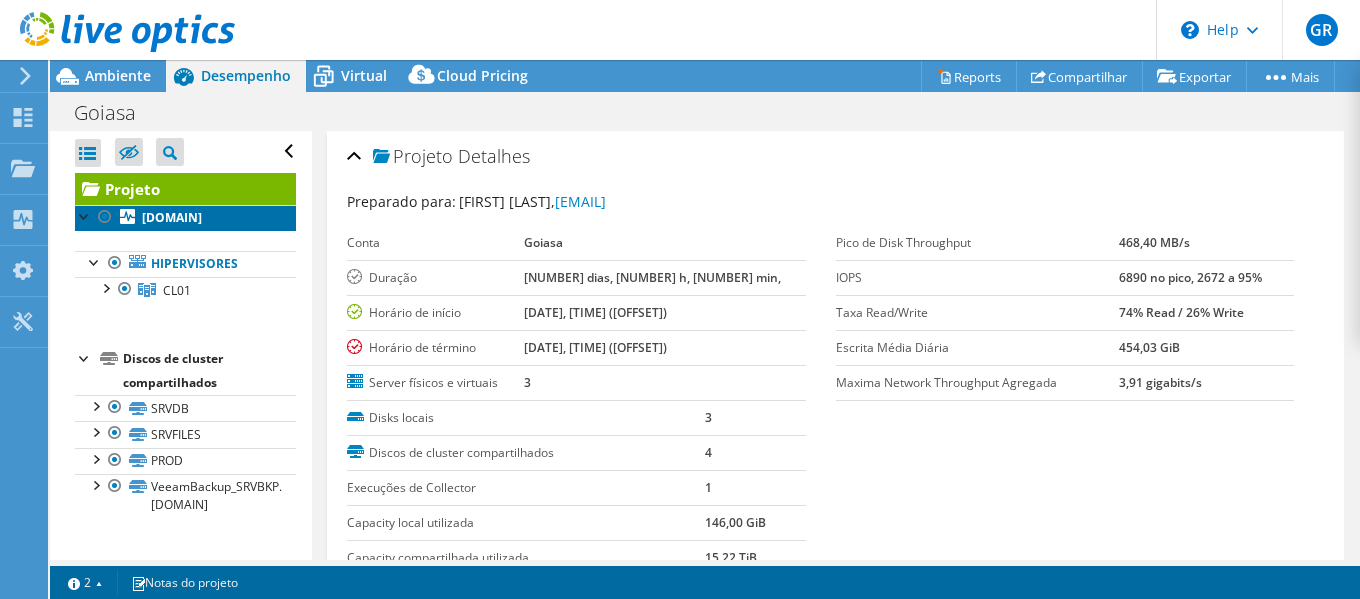 click on "[DOMAIN]" at bounding box center (172, 217) 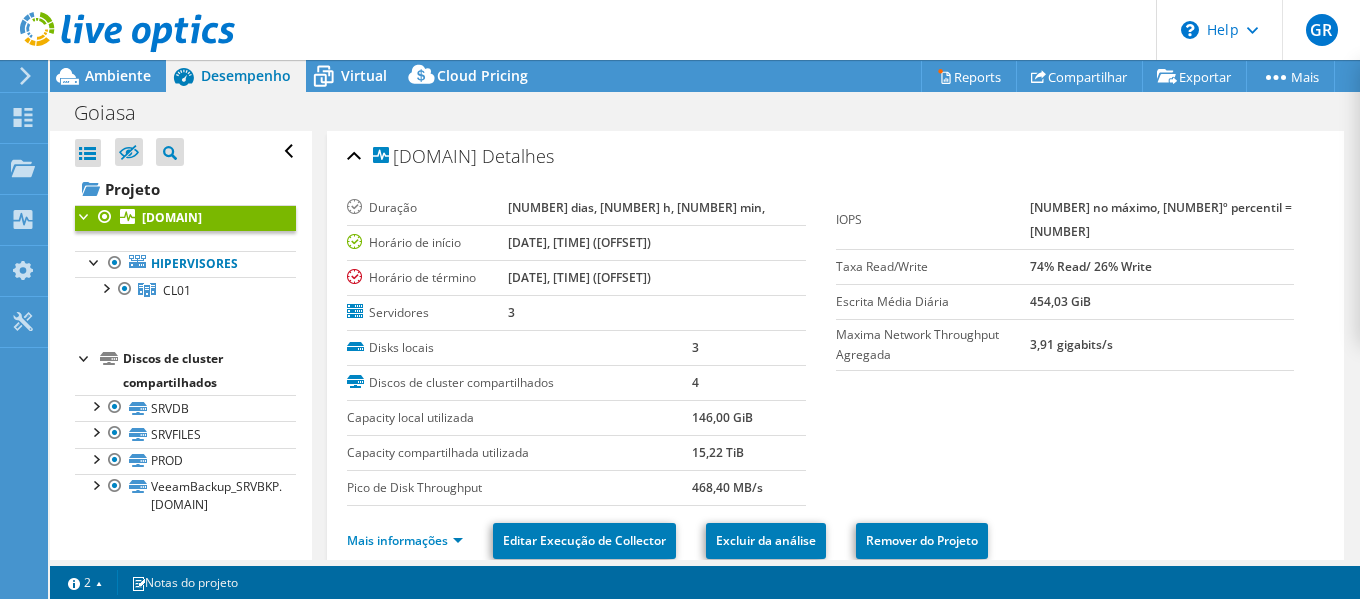 scroll, scrollTop: 200, scrollLeft: 0, axis: vertical 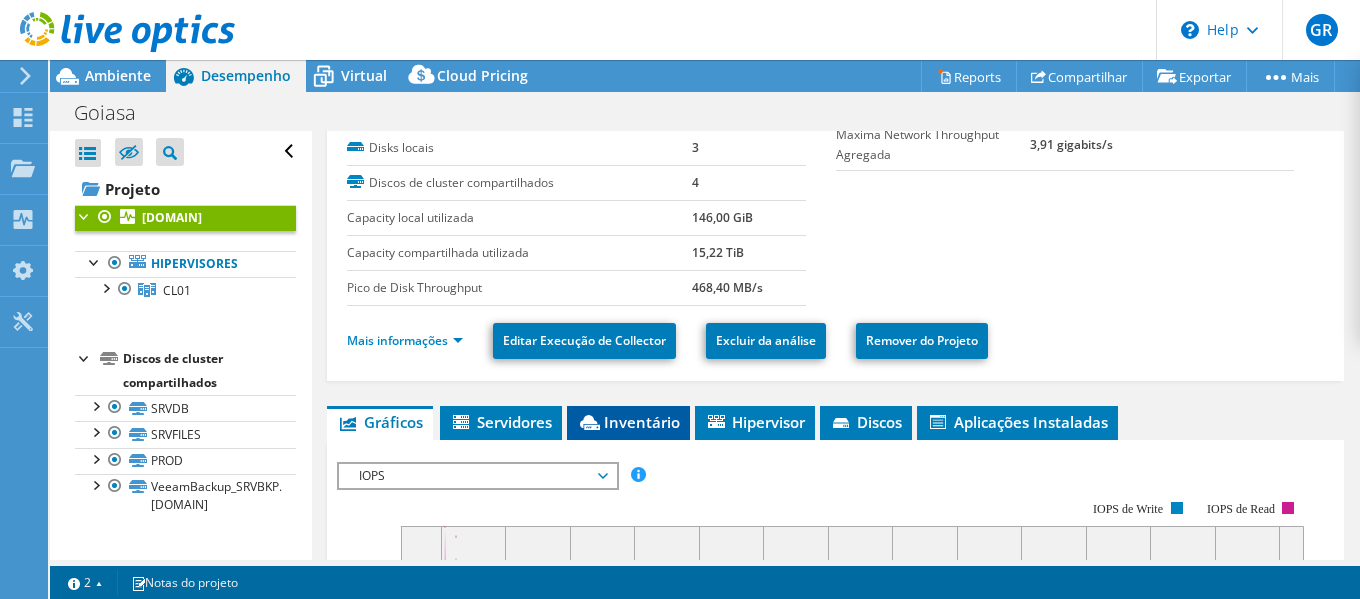 click on "Inventário" at bounding box center [628, 423] 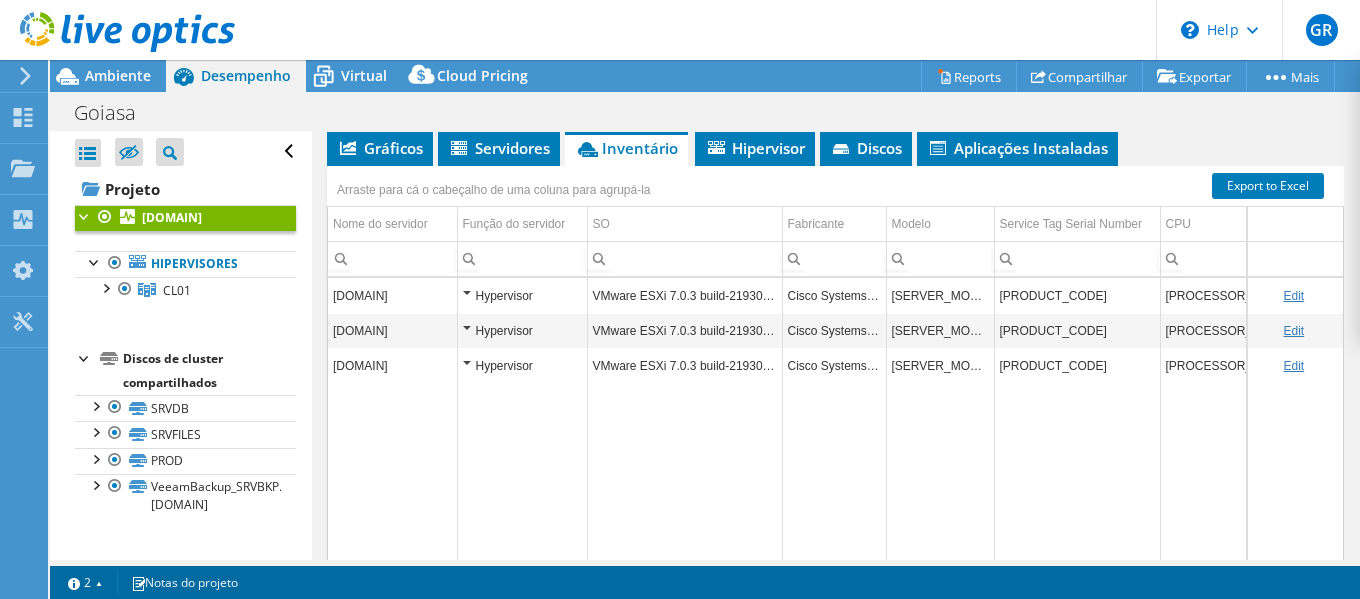 scroll, scrollTop: 500, scrollLeft: 0, axis: vertical 